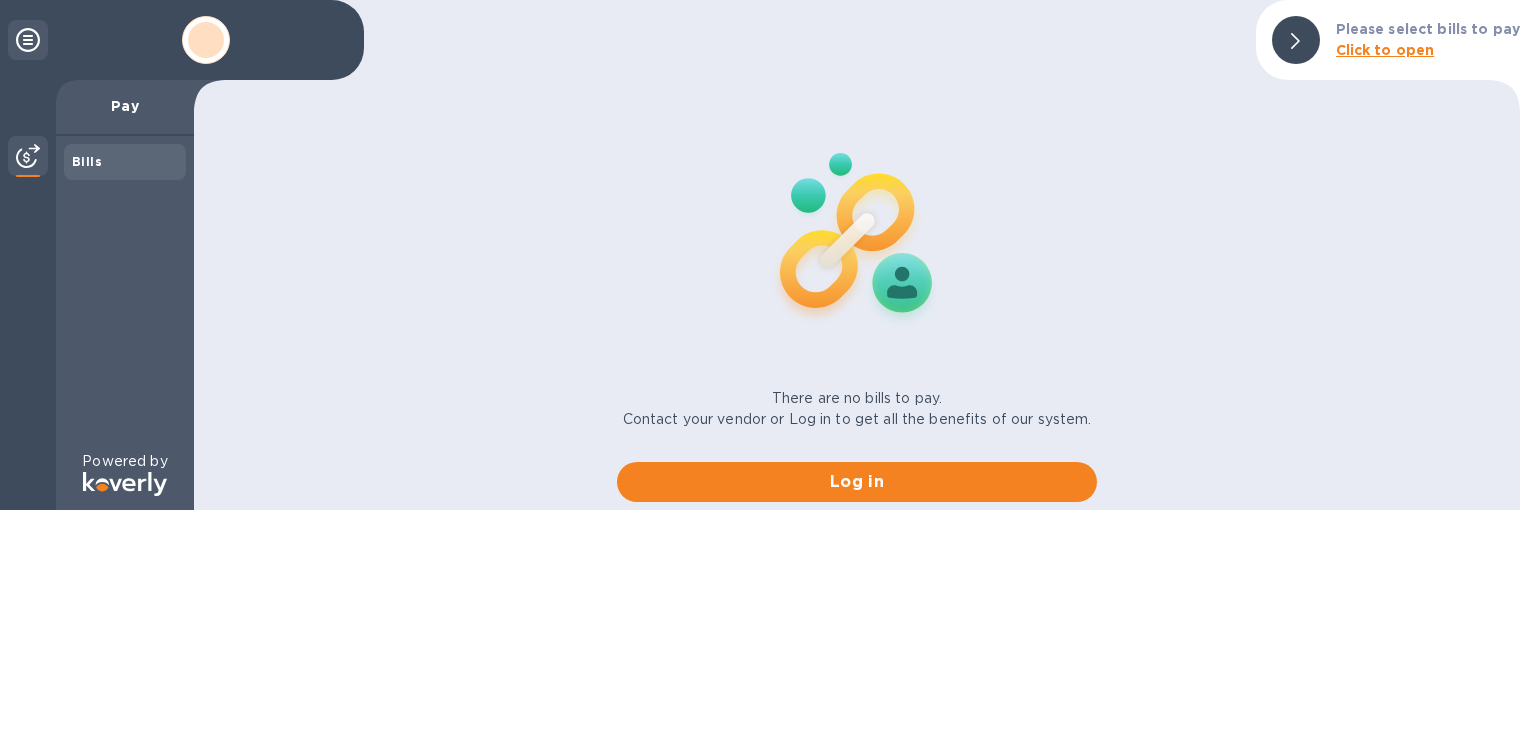 scroll, scrollTop: 0, scrollLeft: 0, axis: both 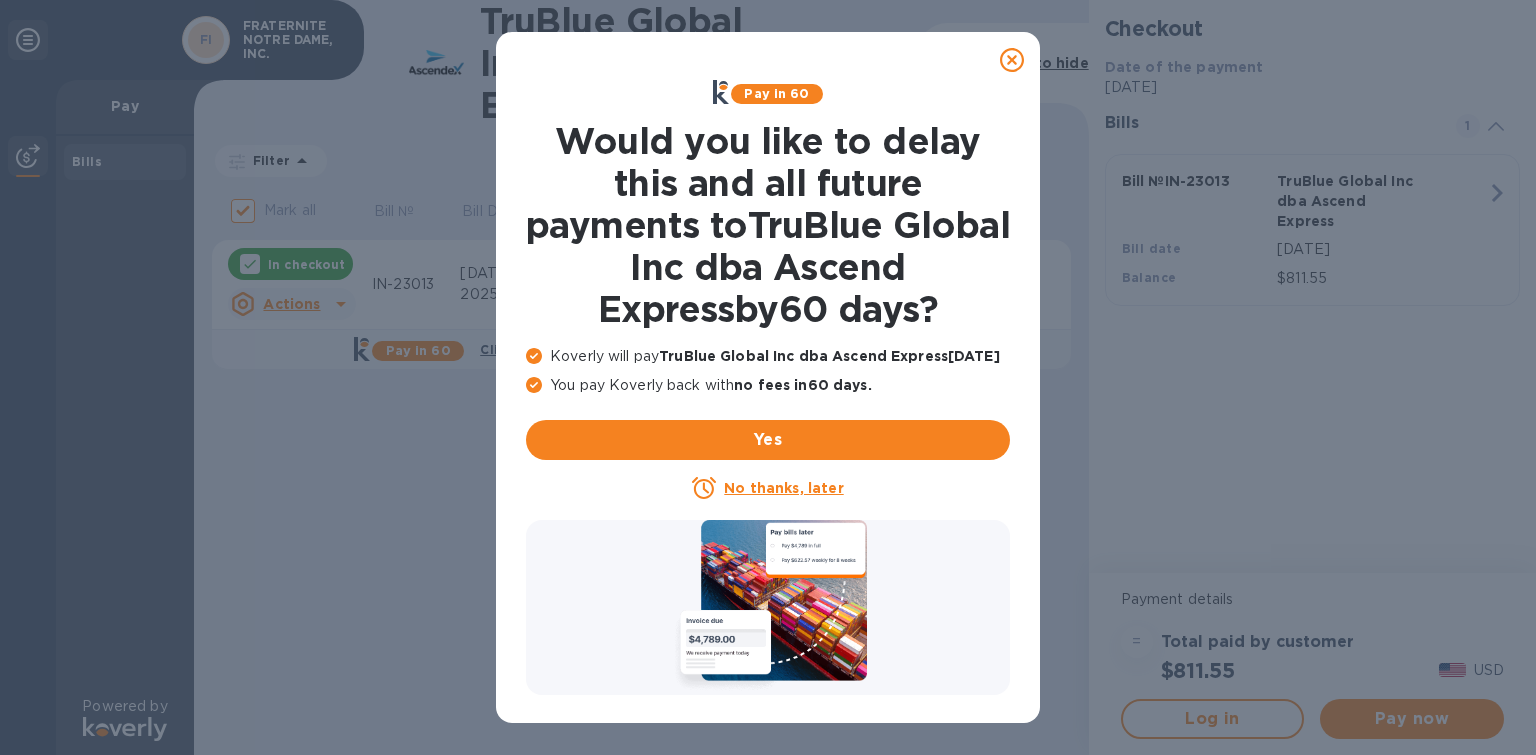 click on "No thanks, later" at bounding box center [783, 488] 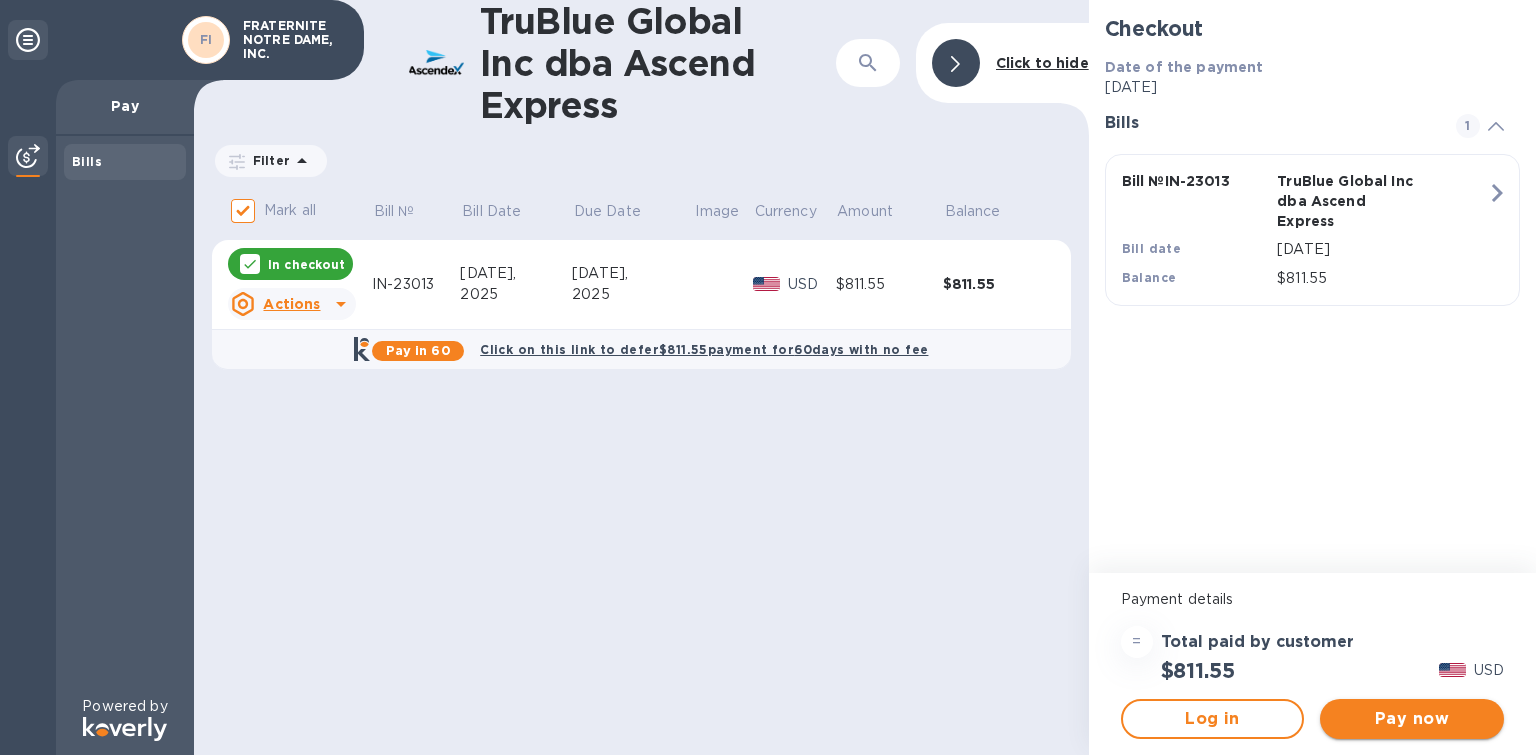 click on "Pay now" at bounding box center [1412, 719] 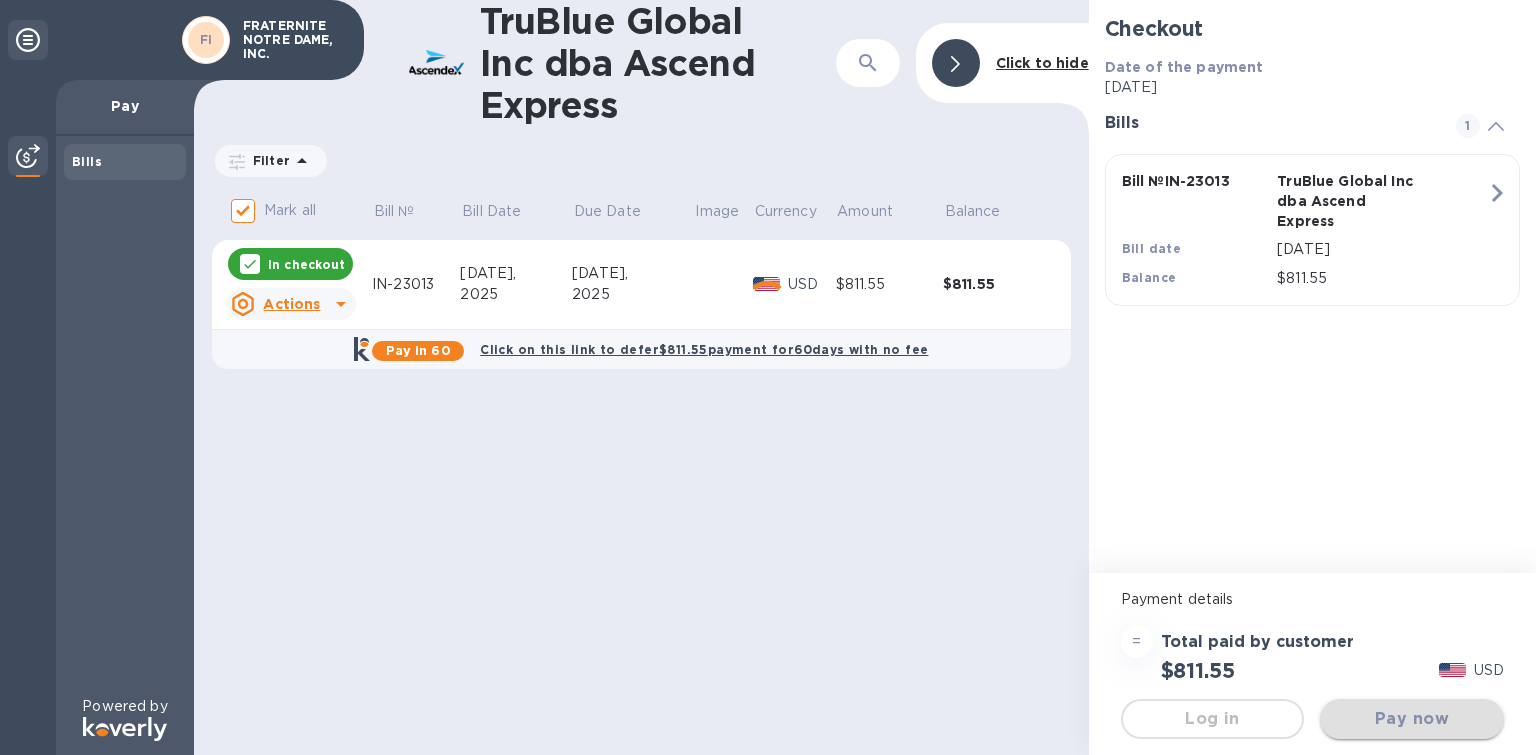scroll, scrollTop: 0, scrollLeft: 0, axis: both 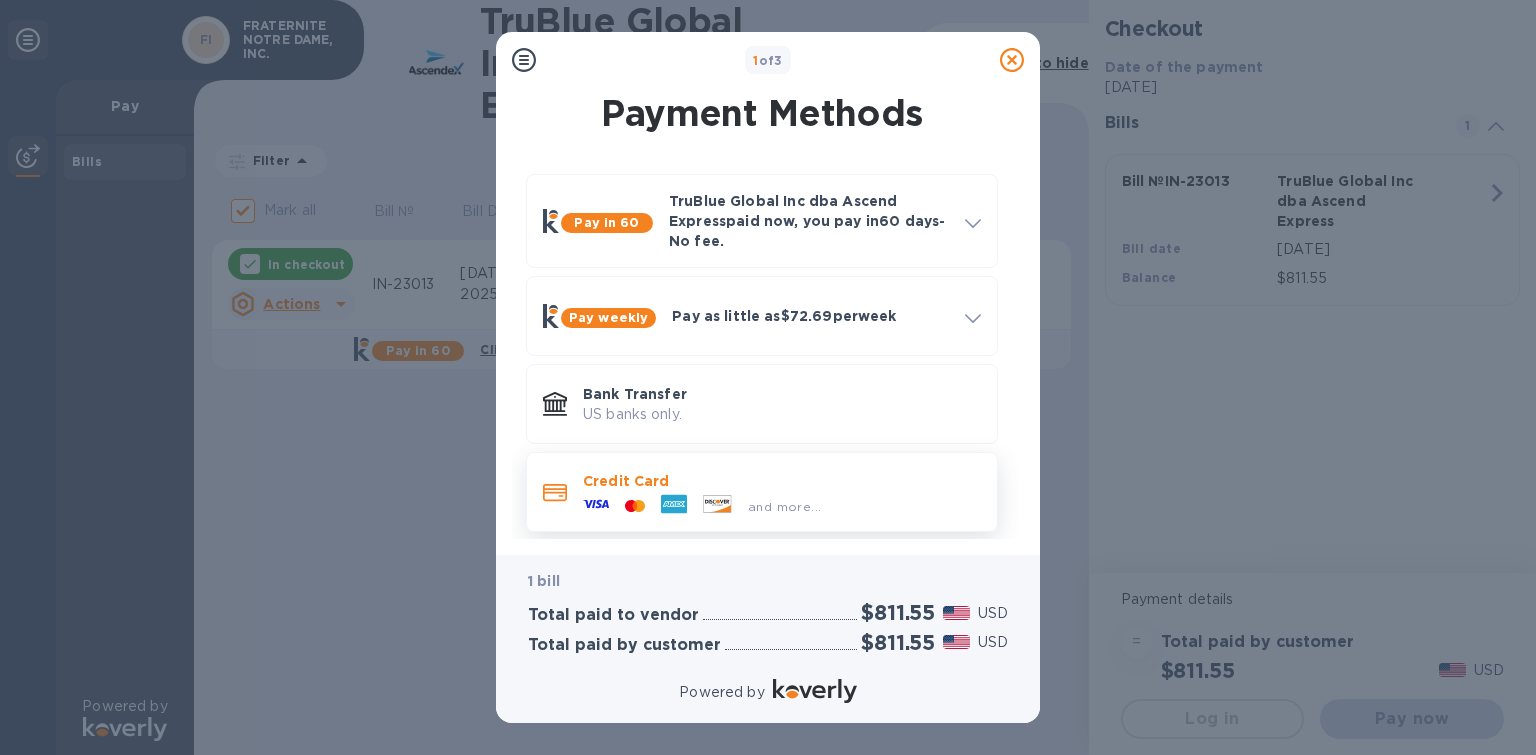 click on "Credit Card" at bounding box center [782, 481] 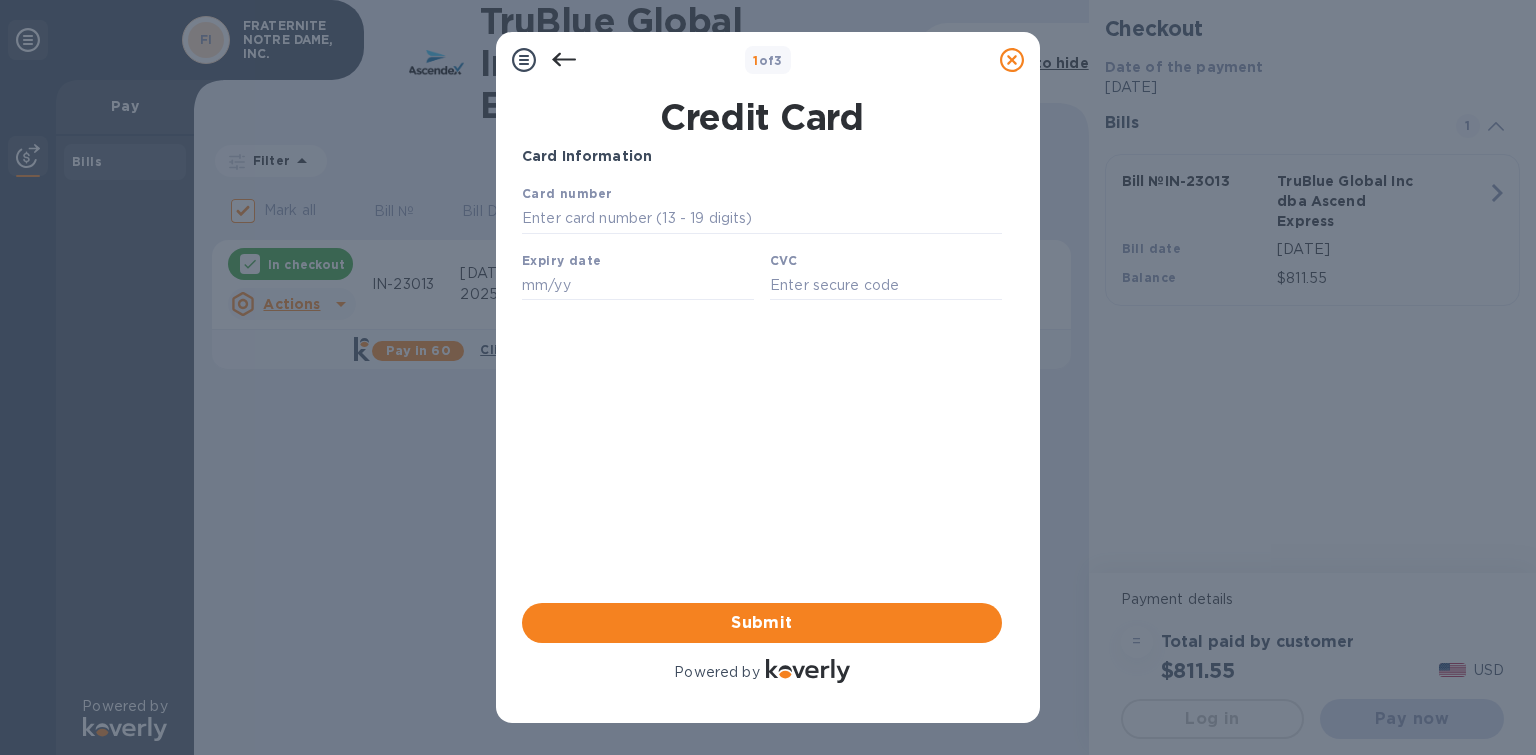 scroll, scrollTop: 0, scrollLeft: 0, axis: both 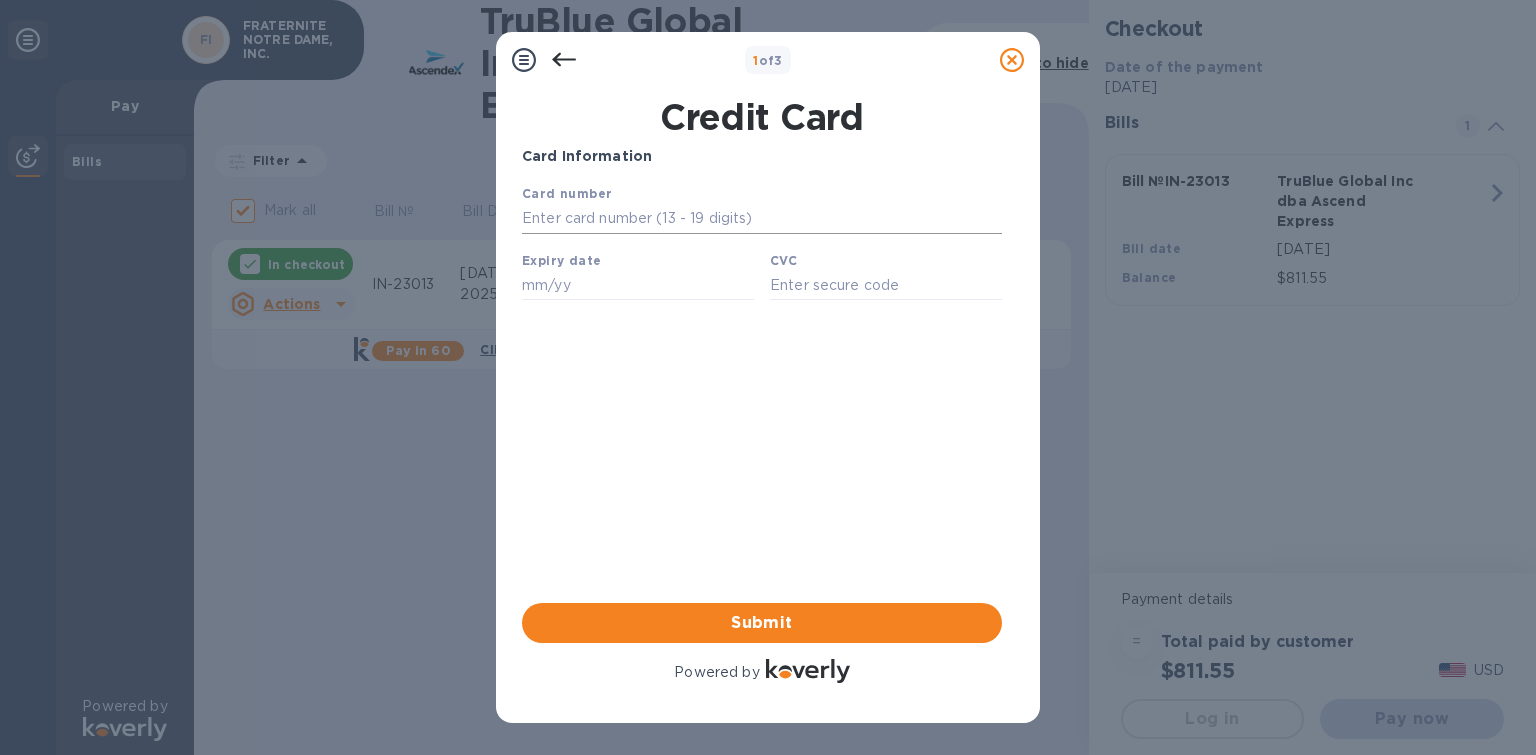 click at bounding box center [762, 219] 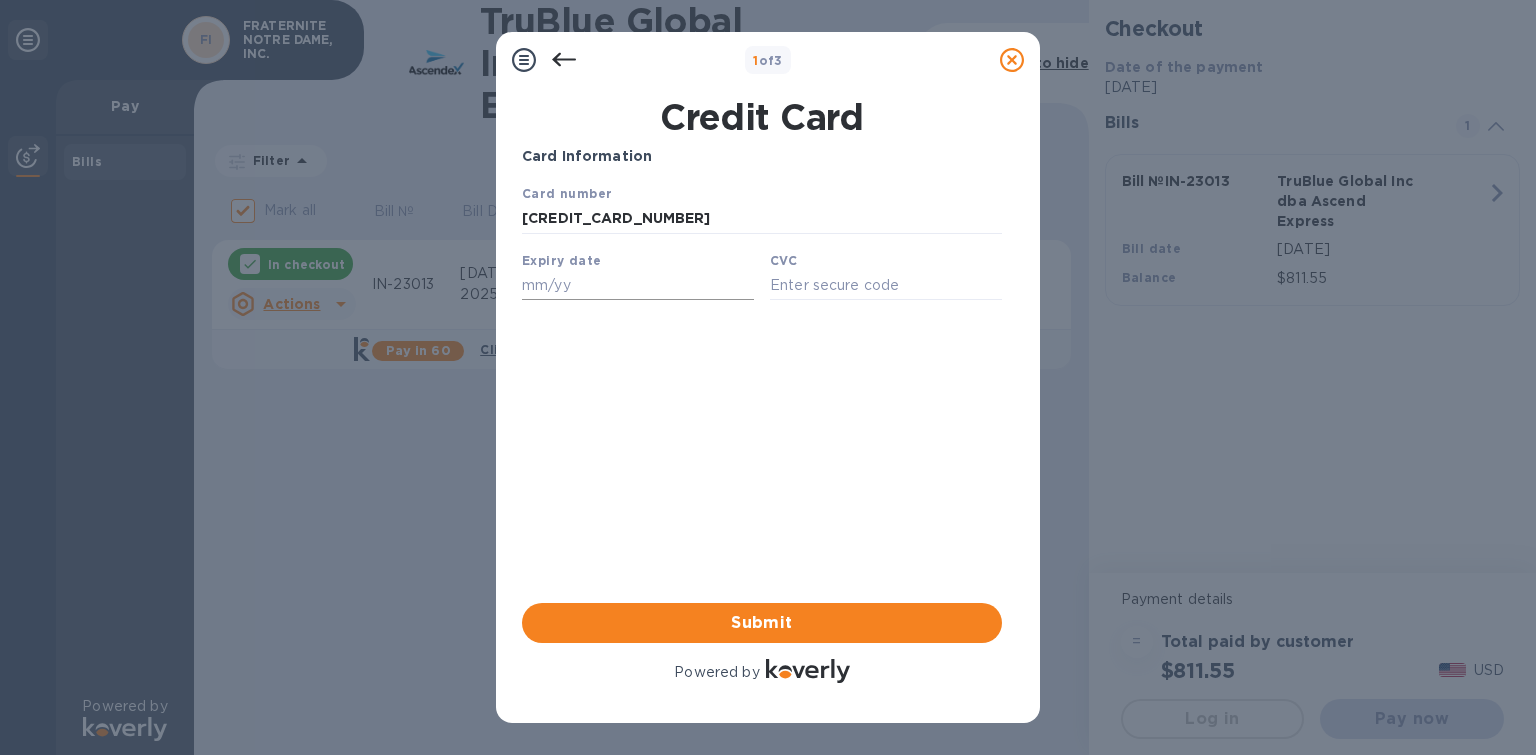type on "5199 9100 0108 2239" 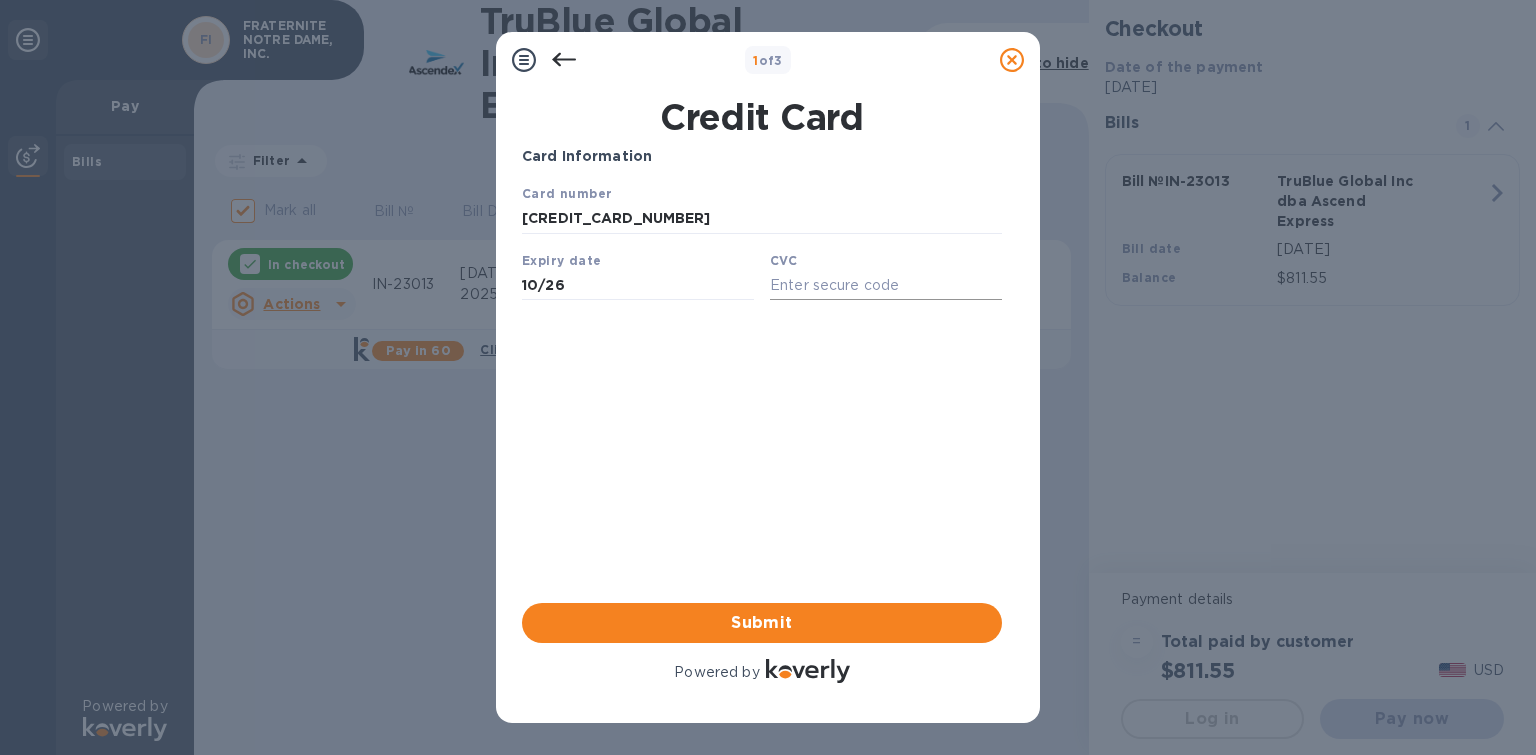 type on "10/26" 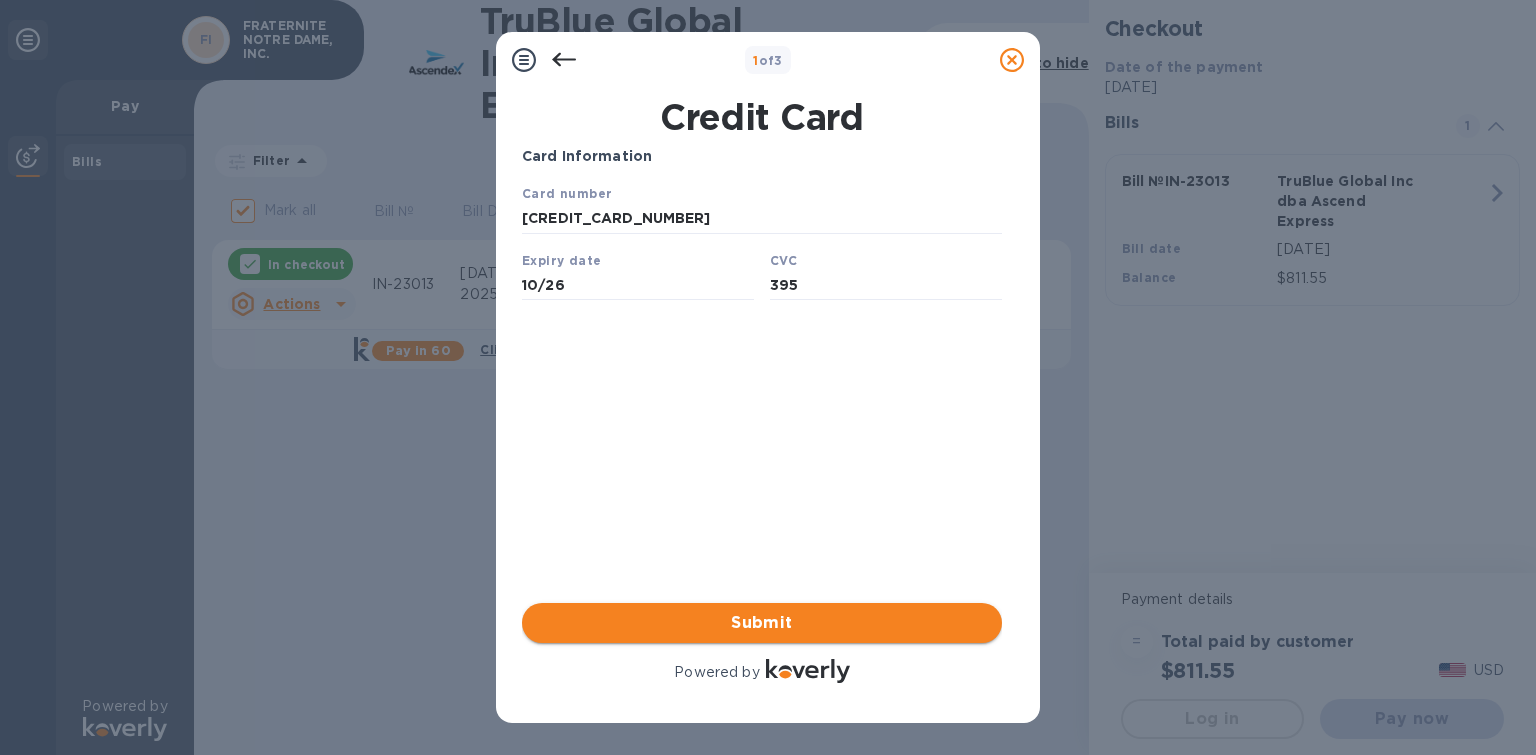type on "395" 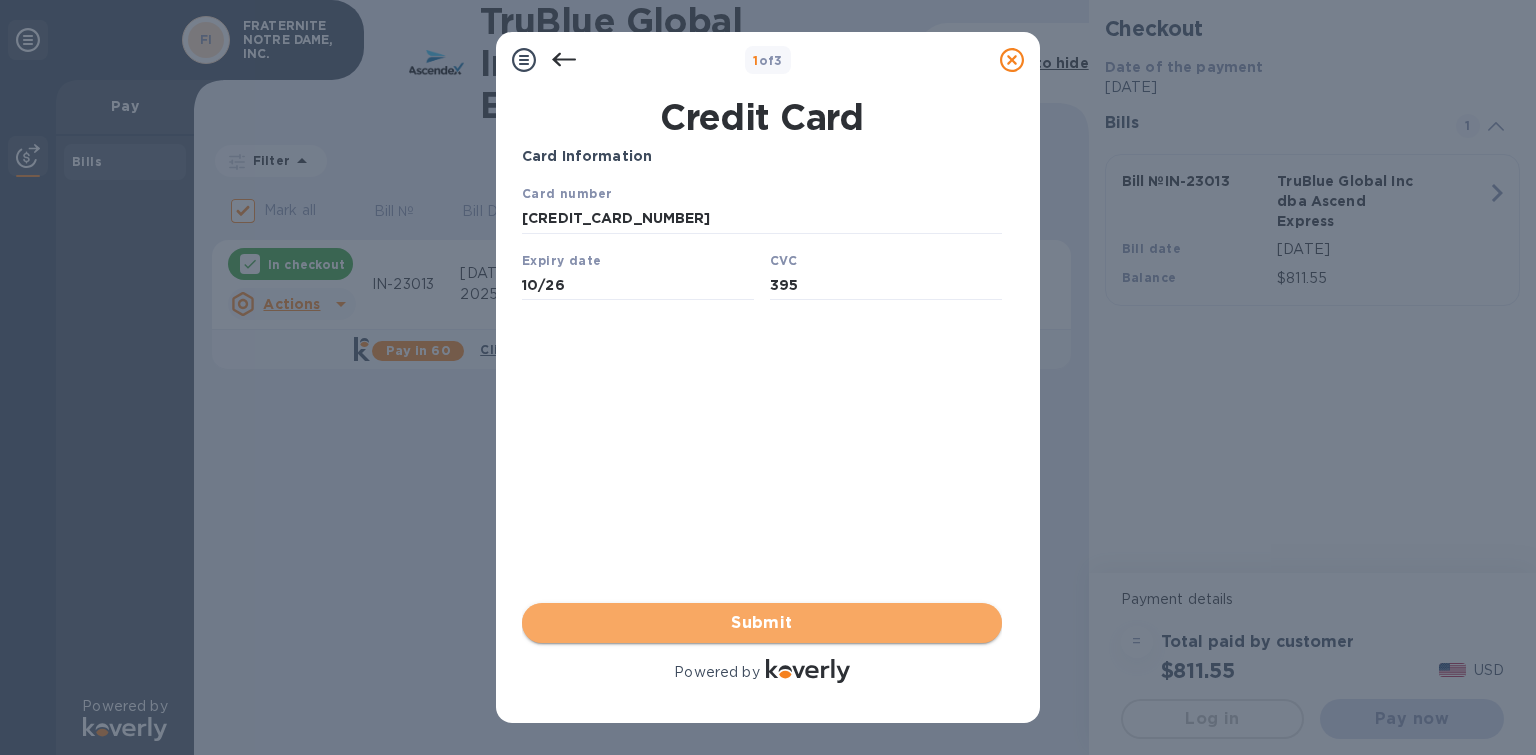 click on "Submit" at bounding box center (762, 623) 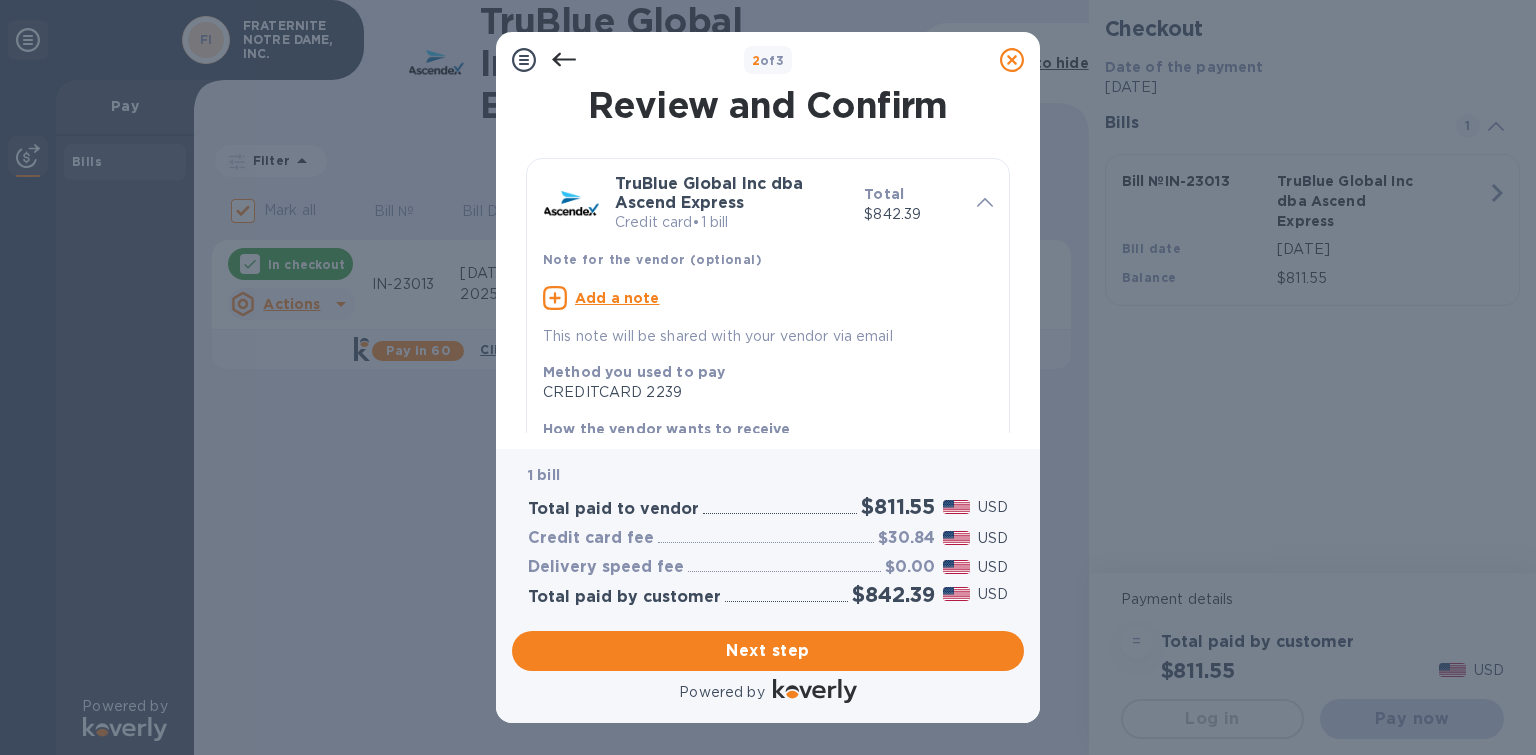click 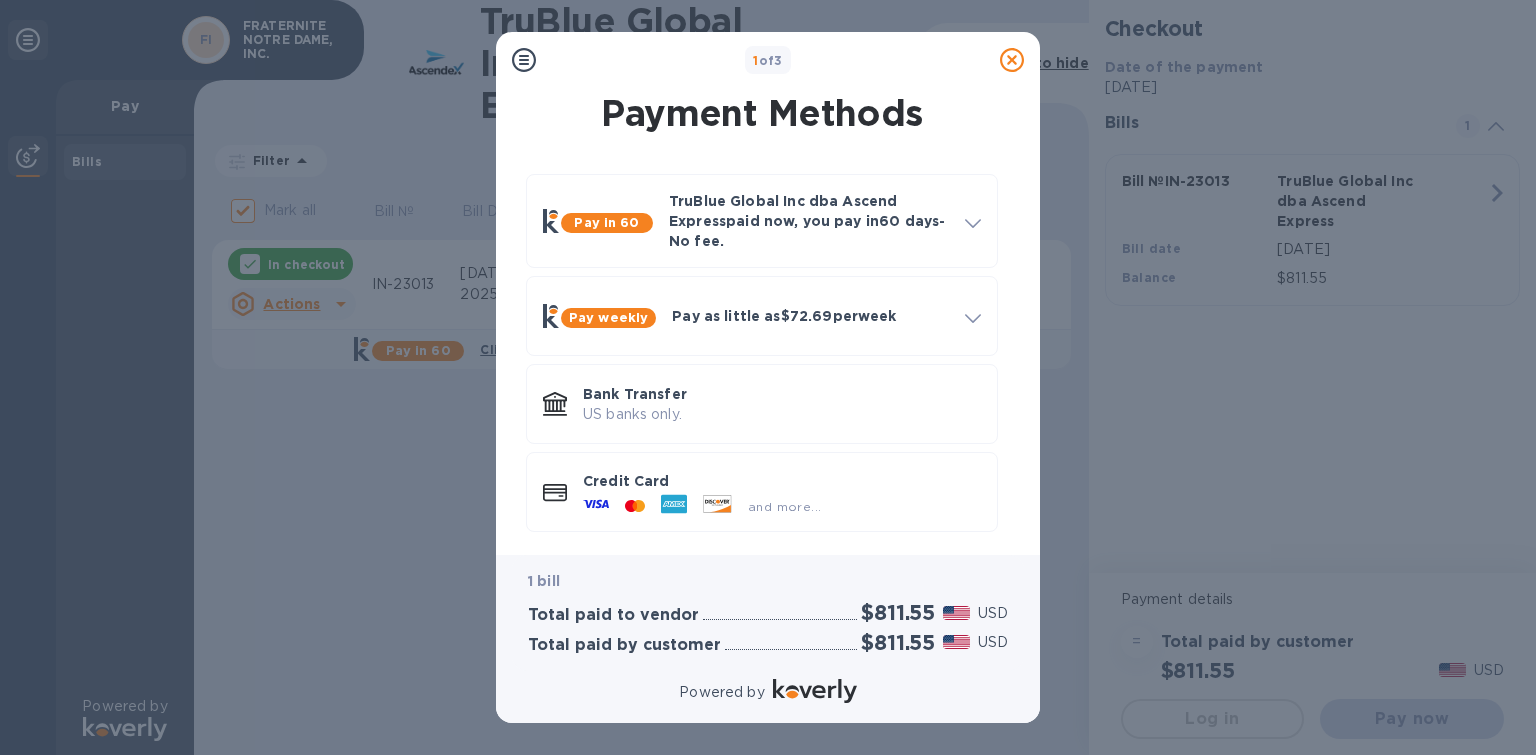 click 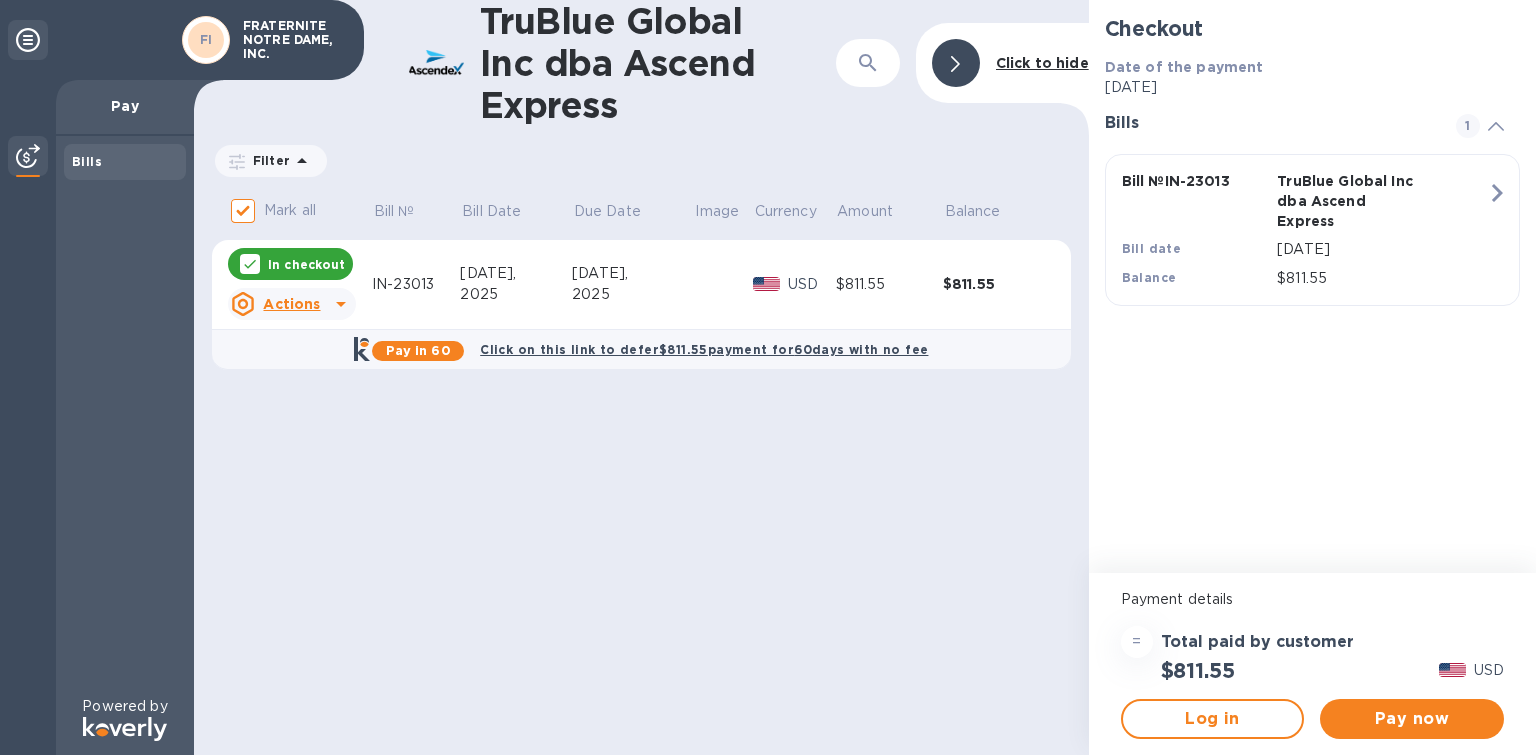 click on "In checkout" at bounding box center [306, 264] 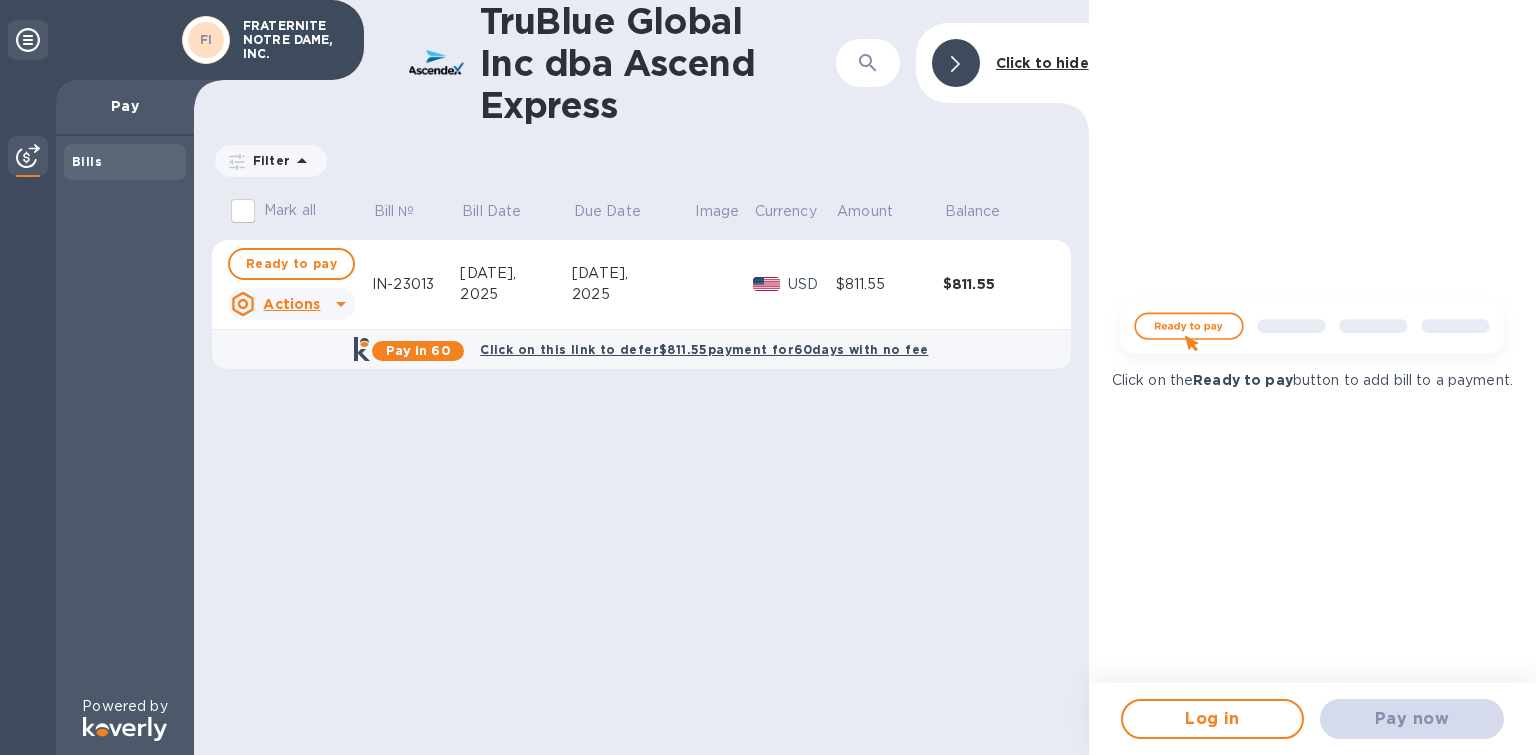 click on "Pay now" at bounding box center [1412, 719] 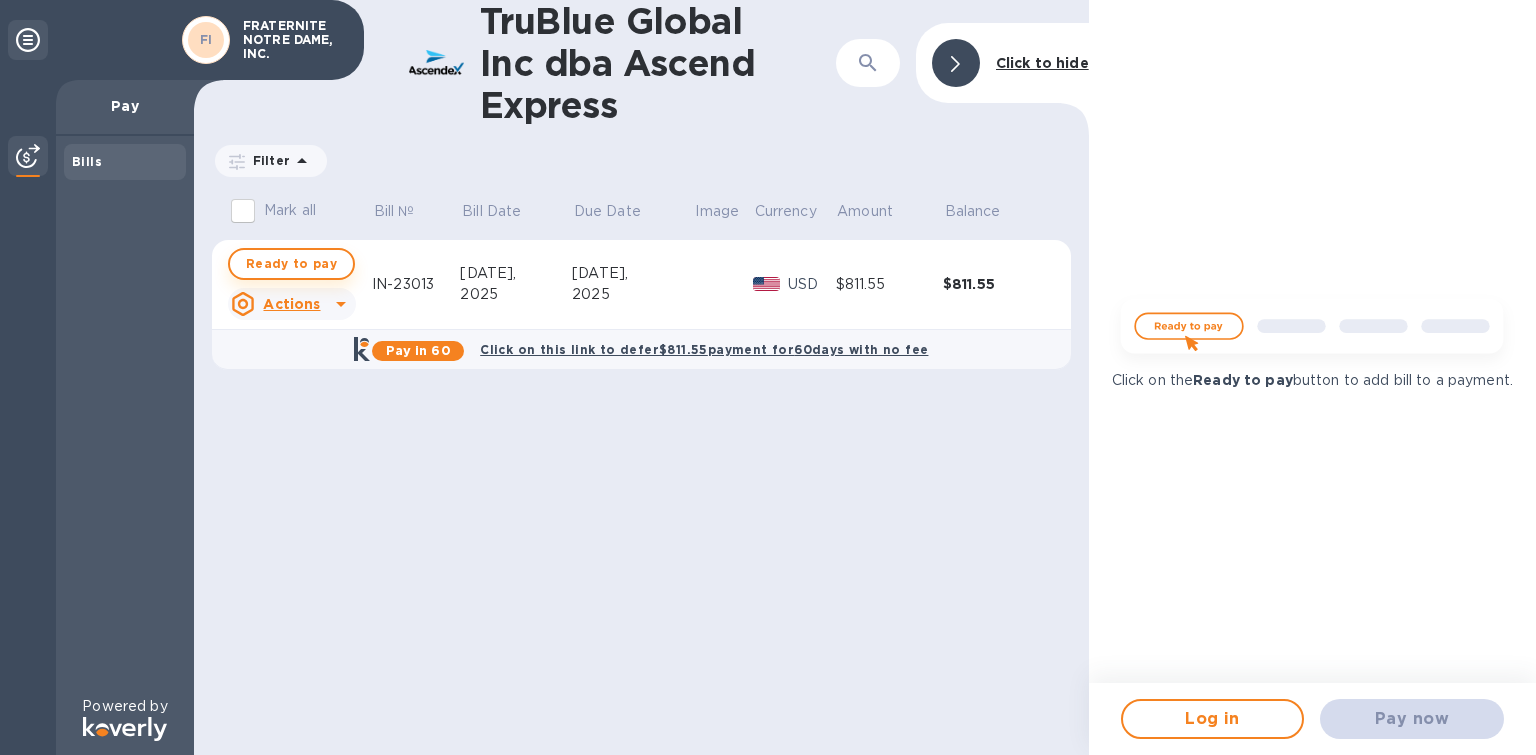 click on "Ready to pay" at bounding box center [291, 264] 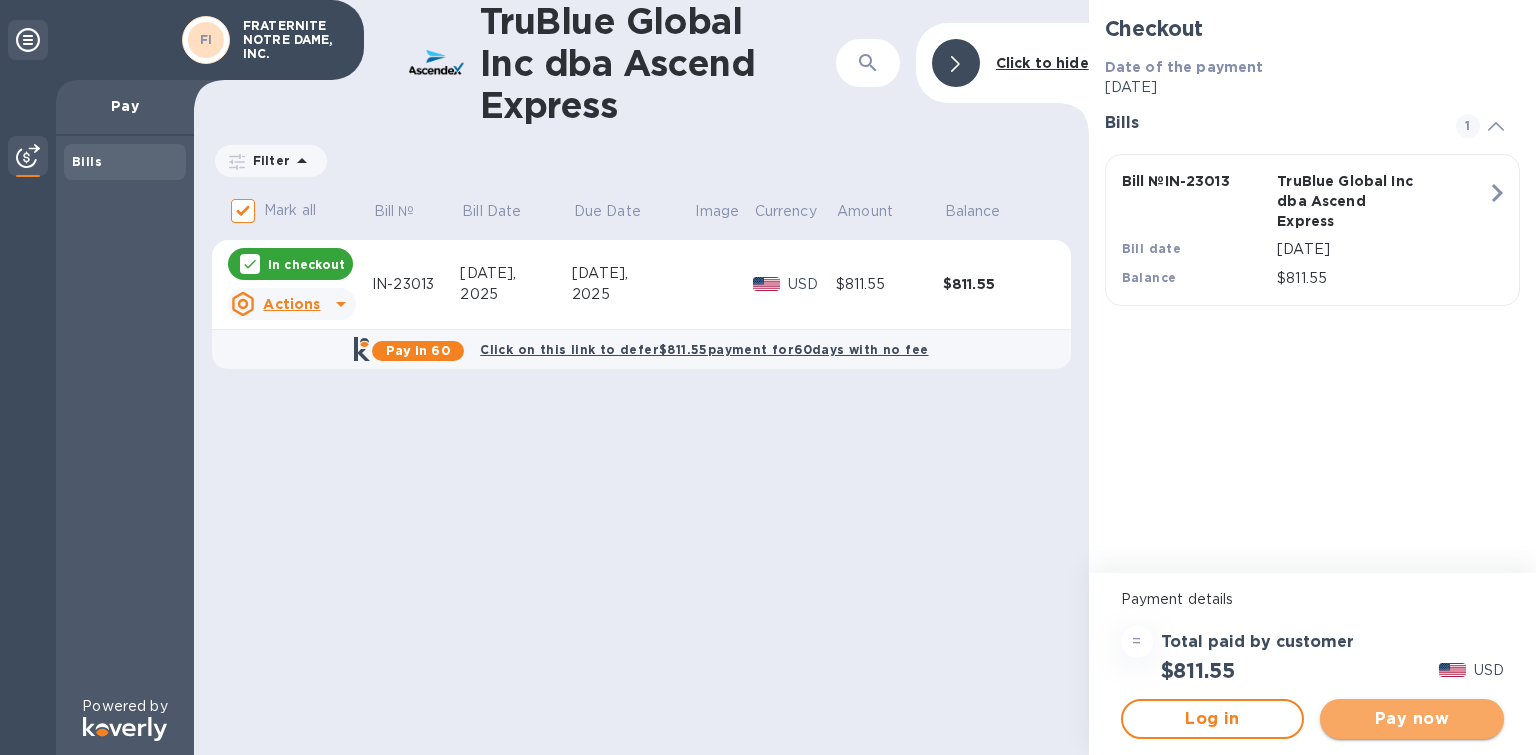 click on "Pay now" at bounding box center [1412, 719] 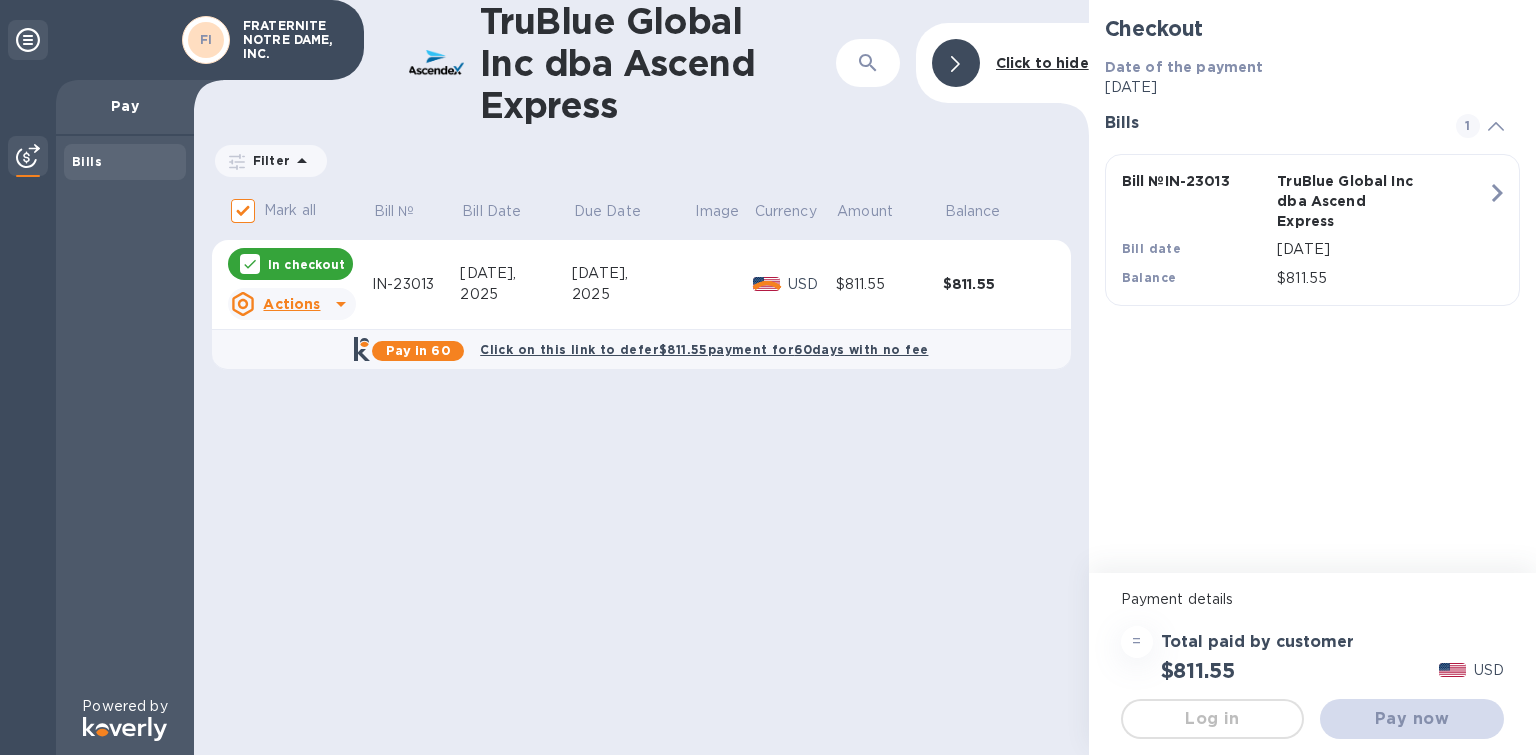 scroll, scrollTop: 0, scrollLeft: 0, axis: both 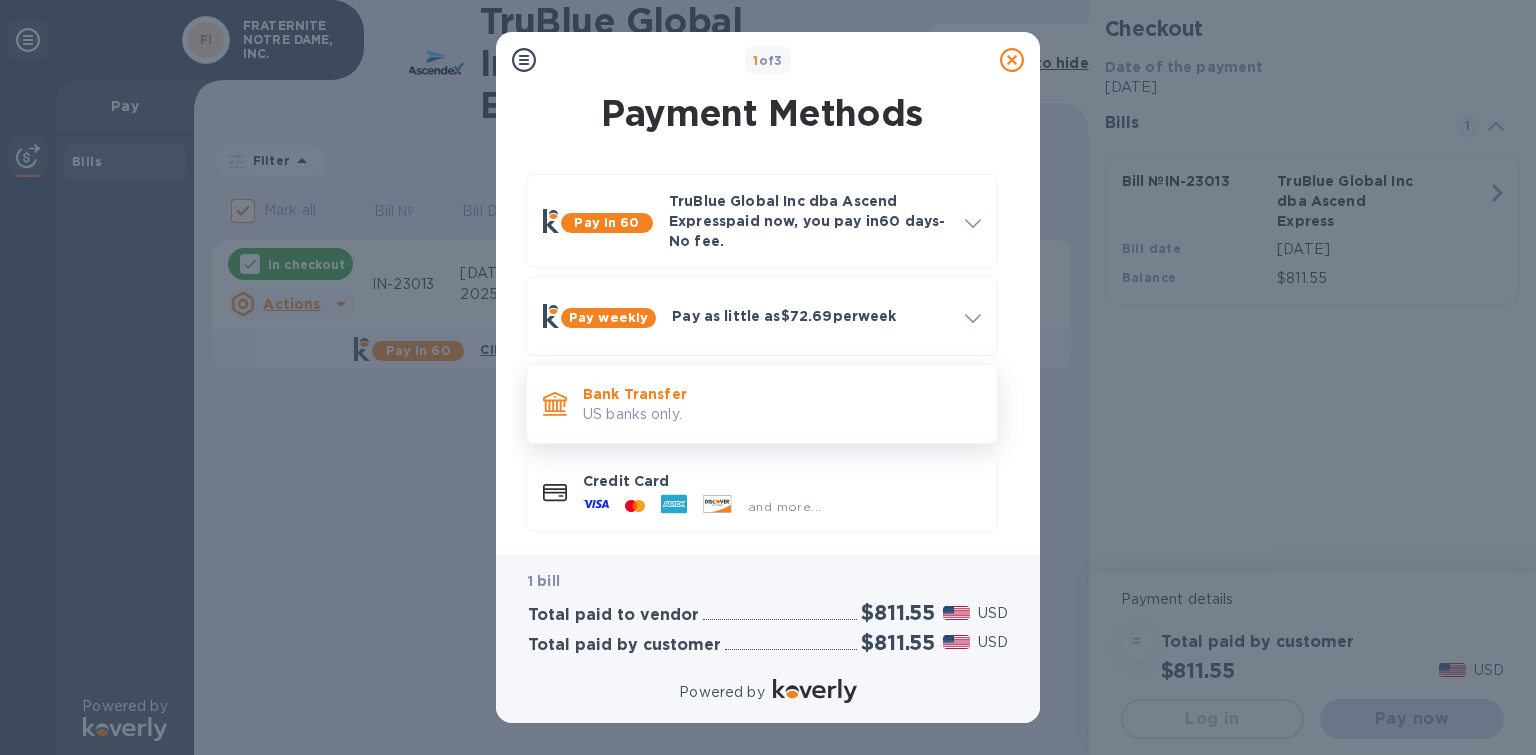 click on "US banks only." at bounding box center (782, 414) 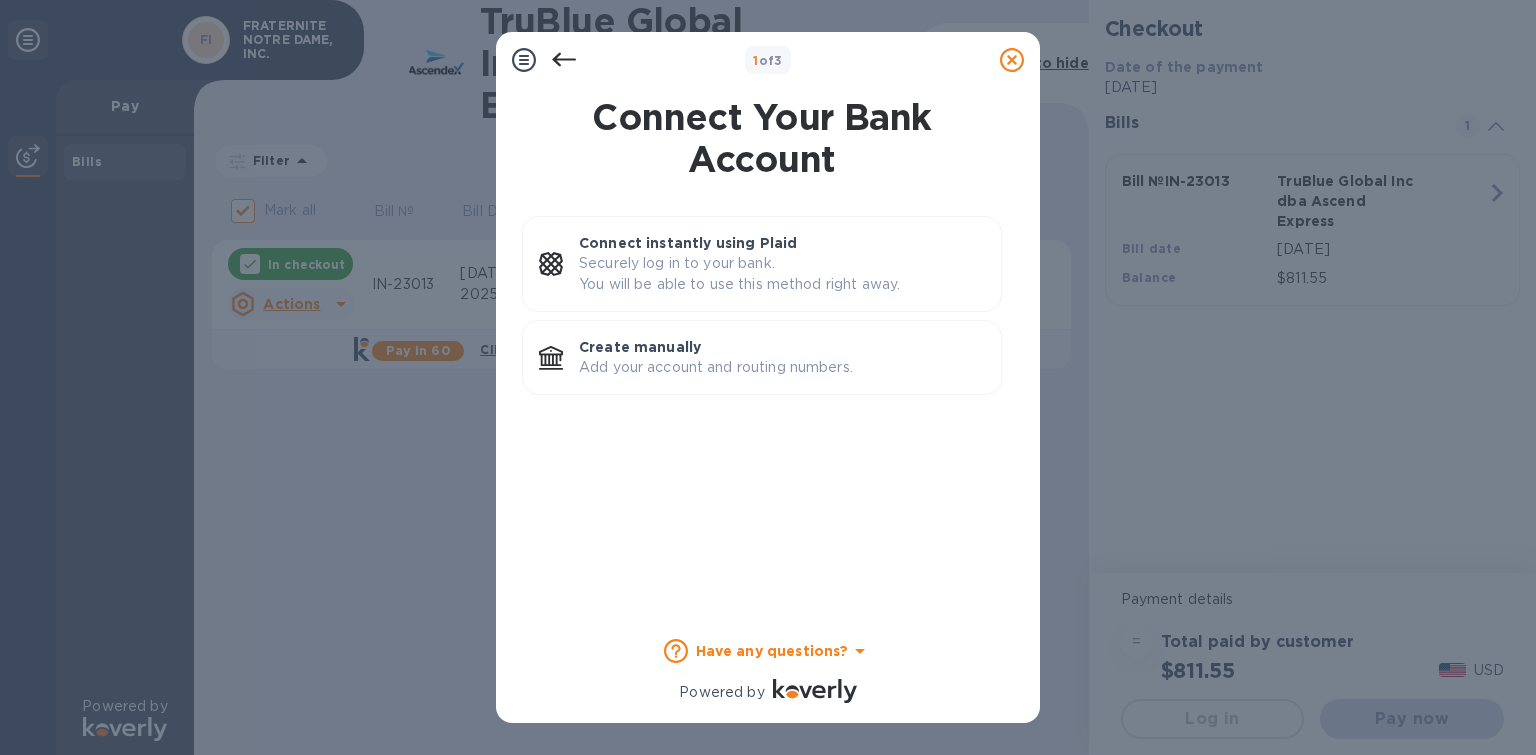 click 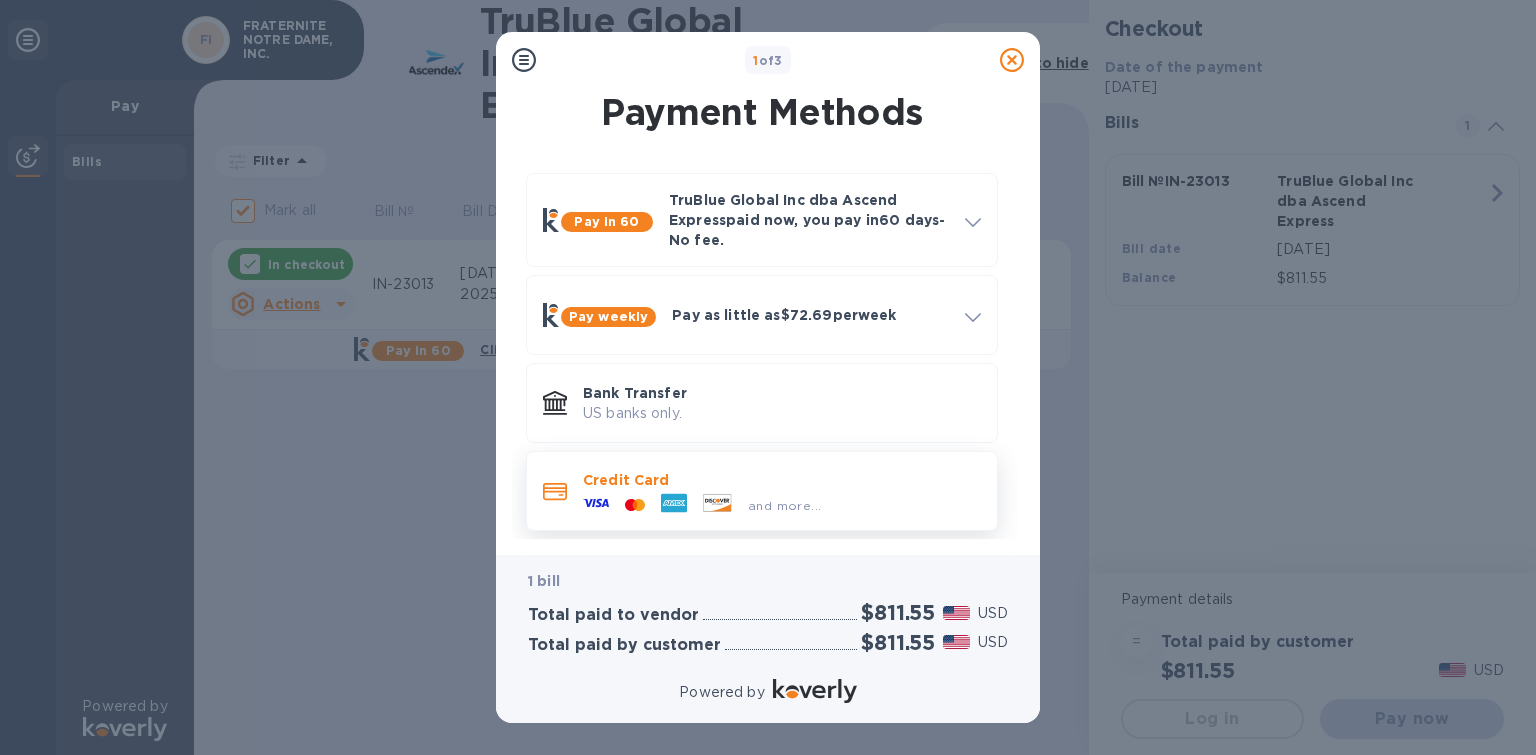 scroll, scrollTop: 0, scrollLeft: 0, axis: both 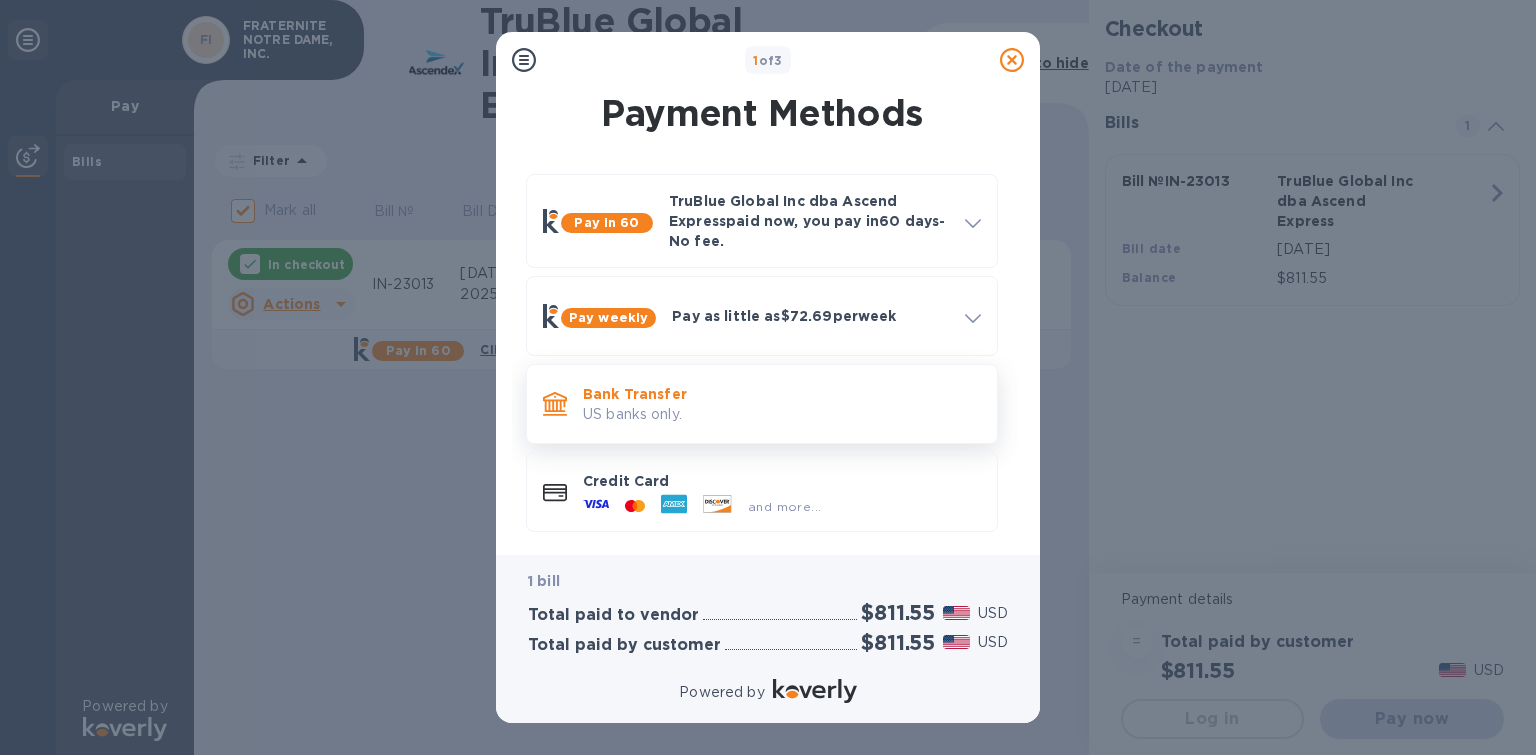 click on "Bank Transfer" at bounding box center (782, 394) 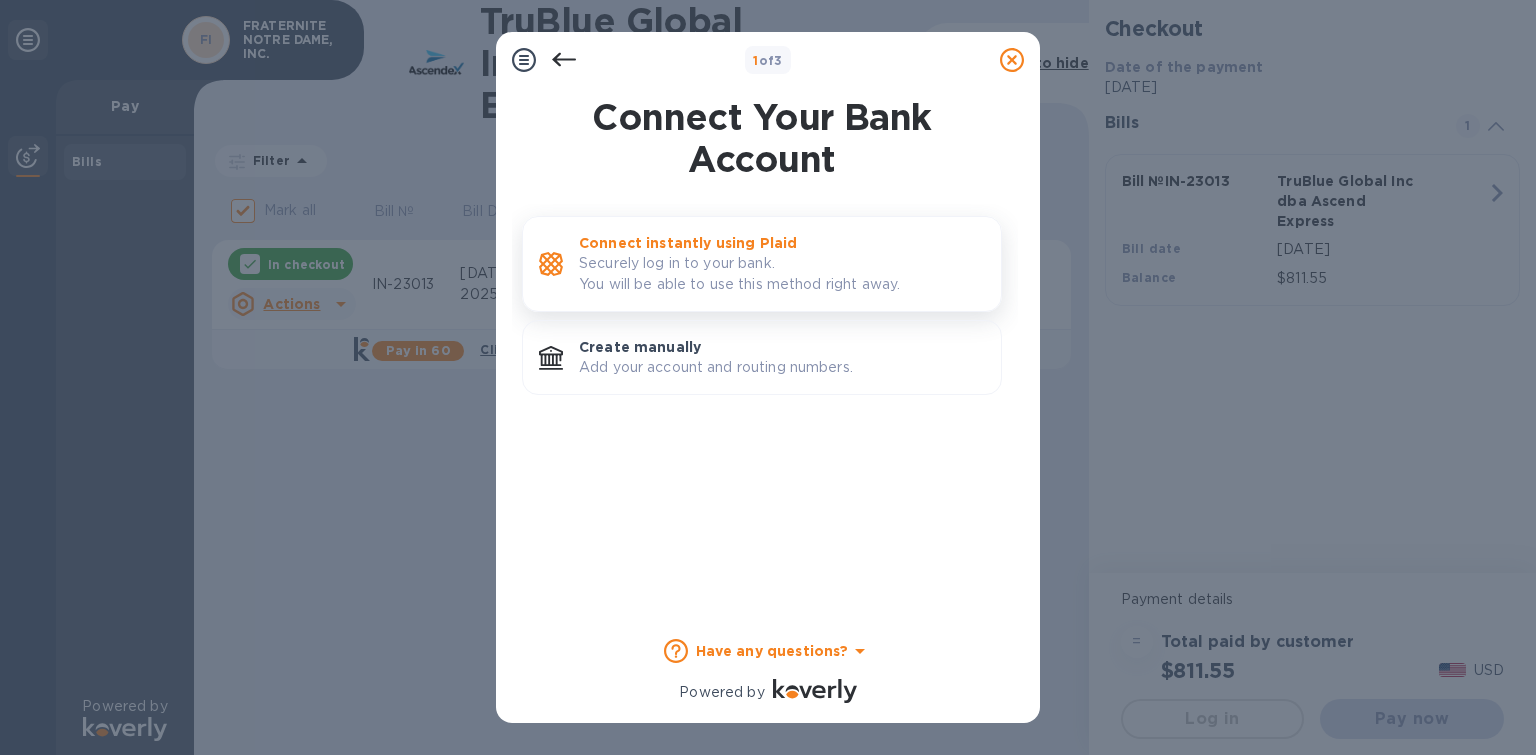 click on "Securely log in to your bank.   You will be able to use this method right away." at bounding box center [782, 274] 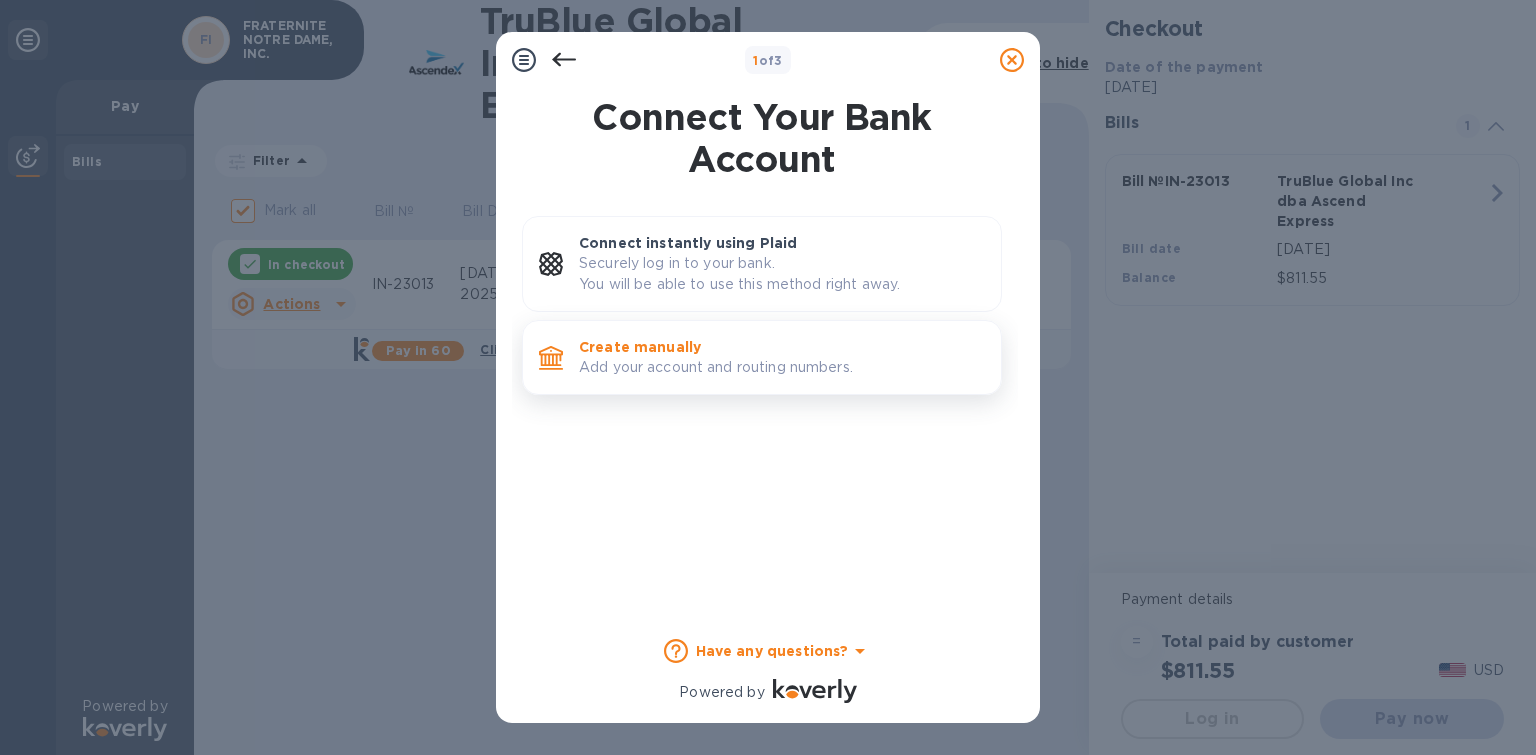 click on "Add your account and routing numbers." at bounding box center [782, 367] 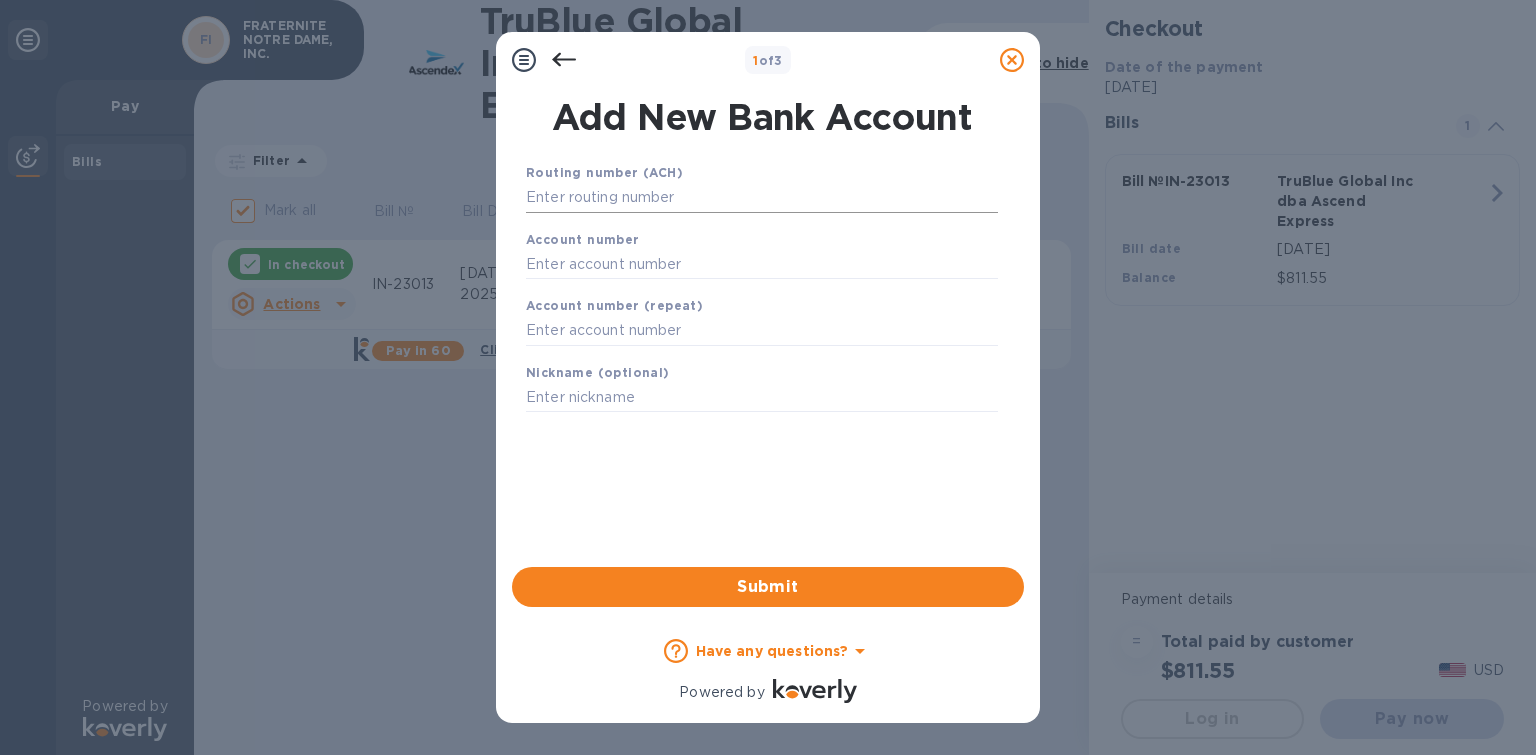click at bounding box center [762, 198] 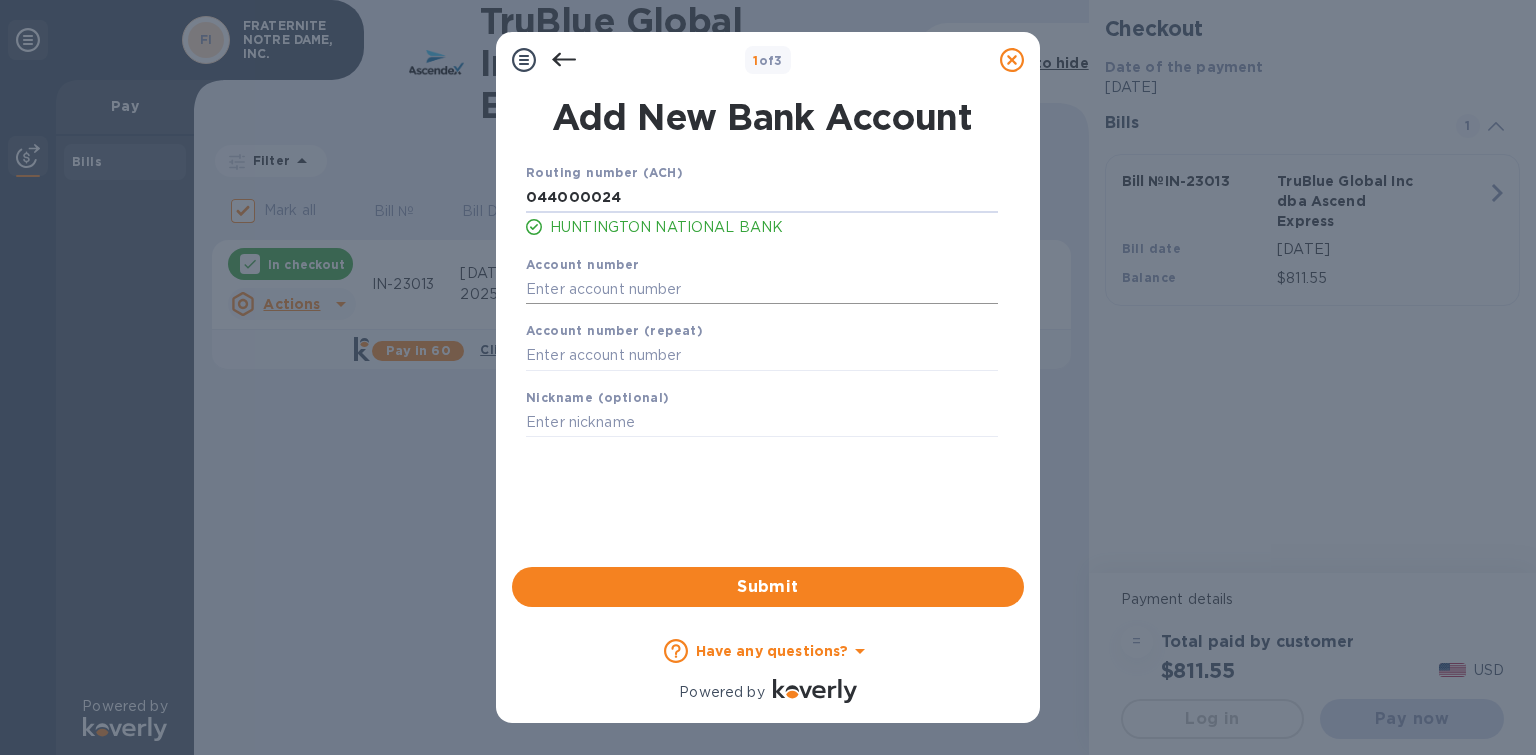 type on "044000024" 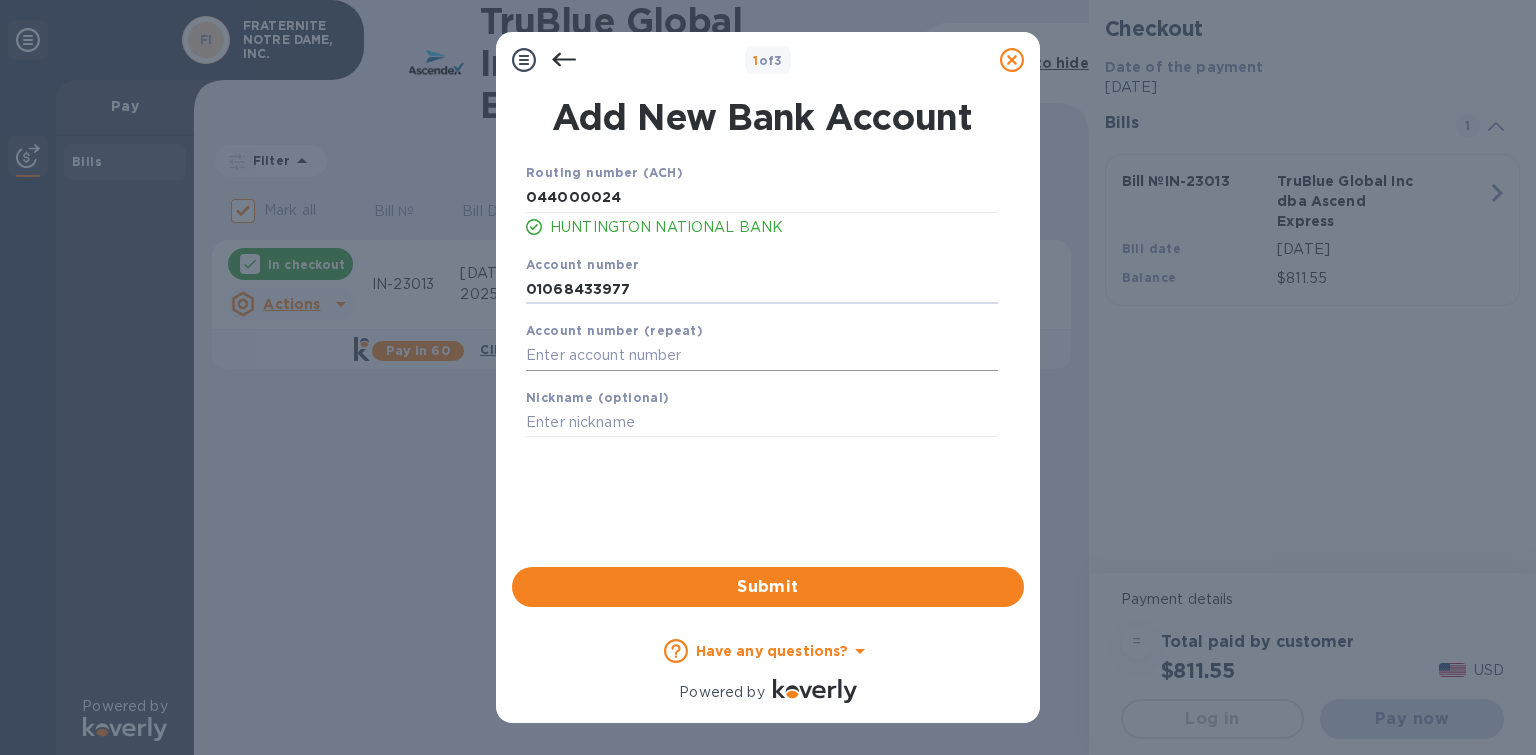 type on "01068433977" 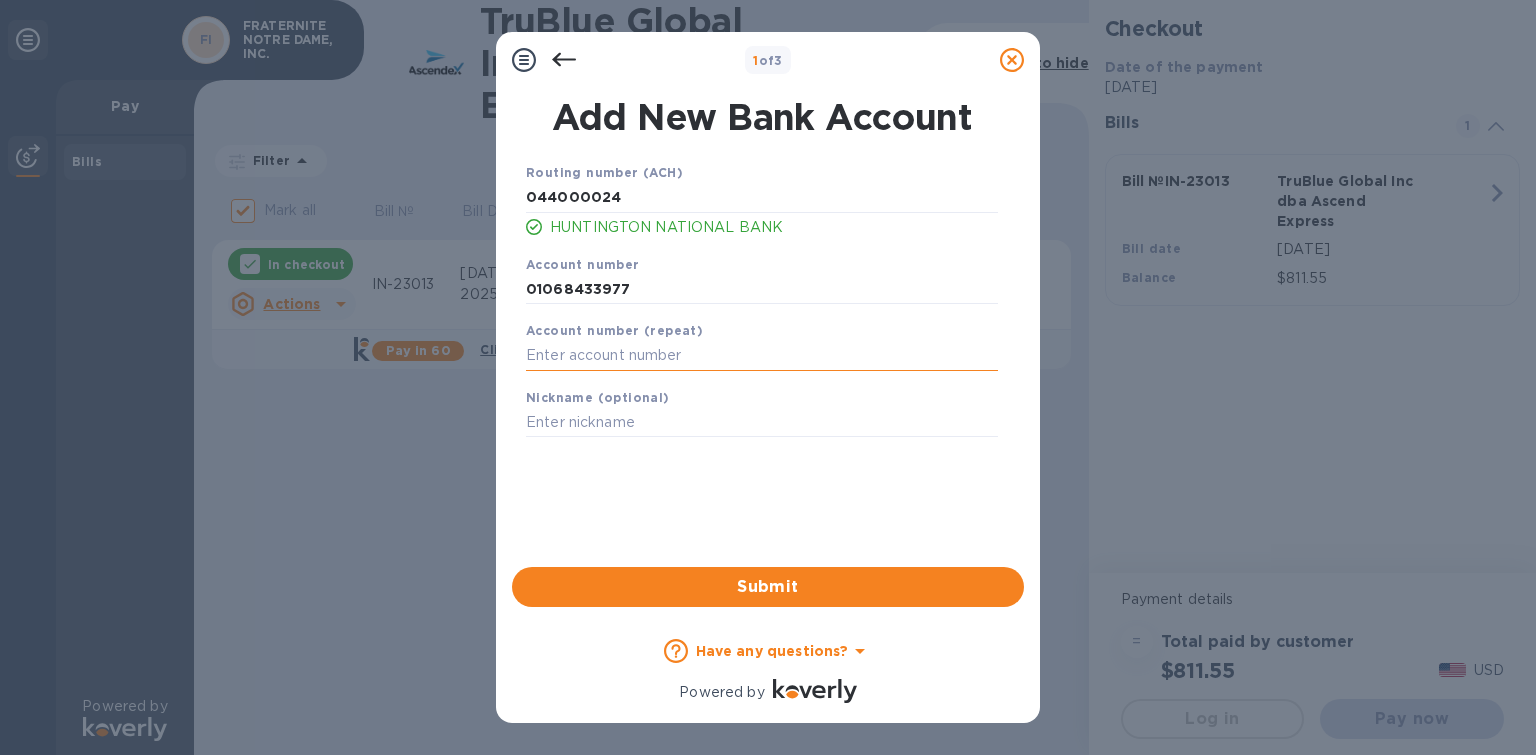 click at bounding box center (762, 356) 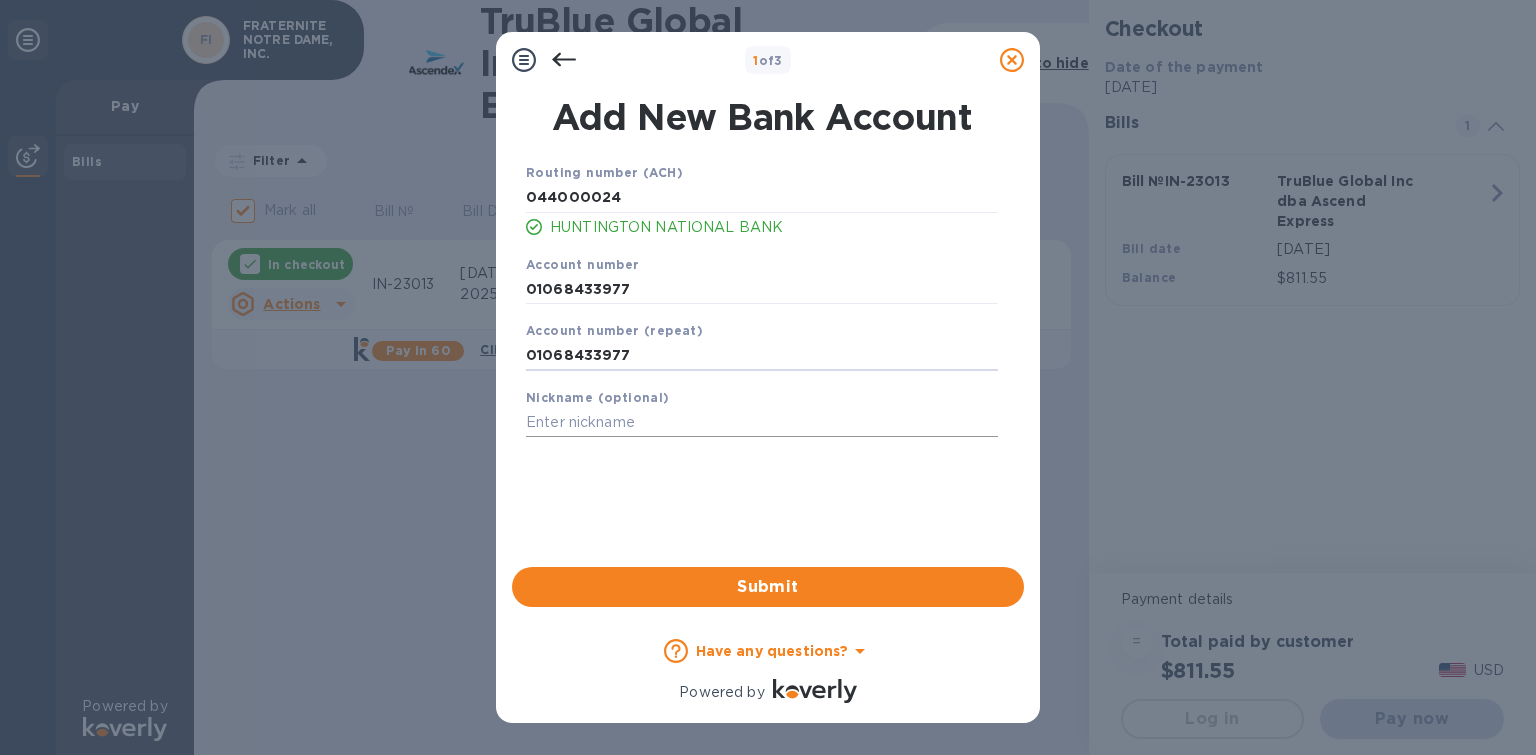 type on "01068433977" 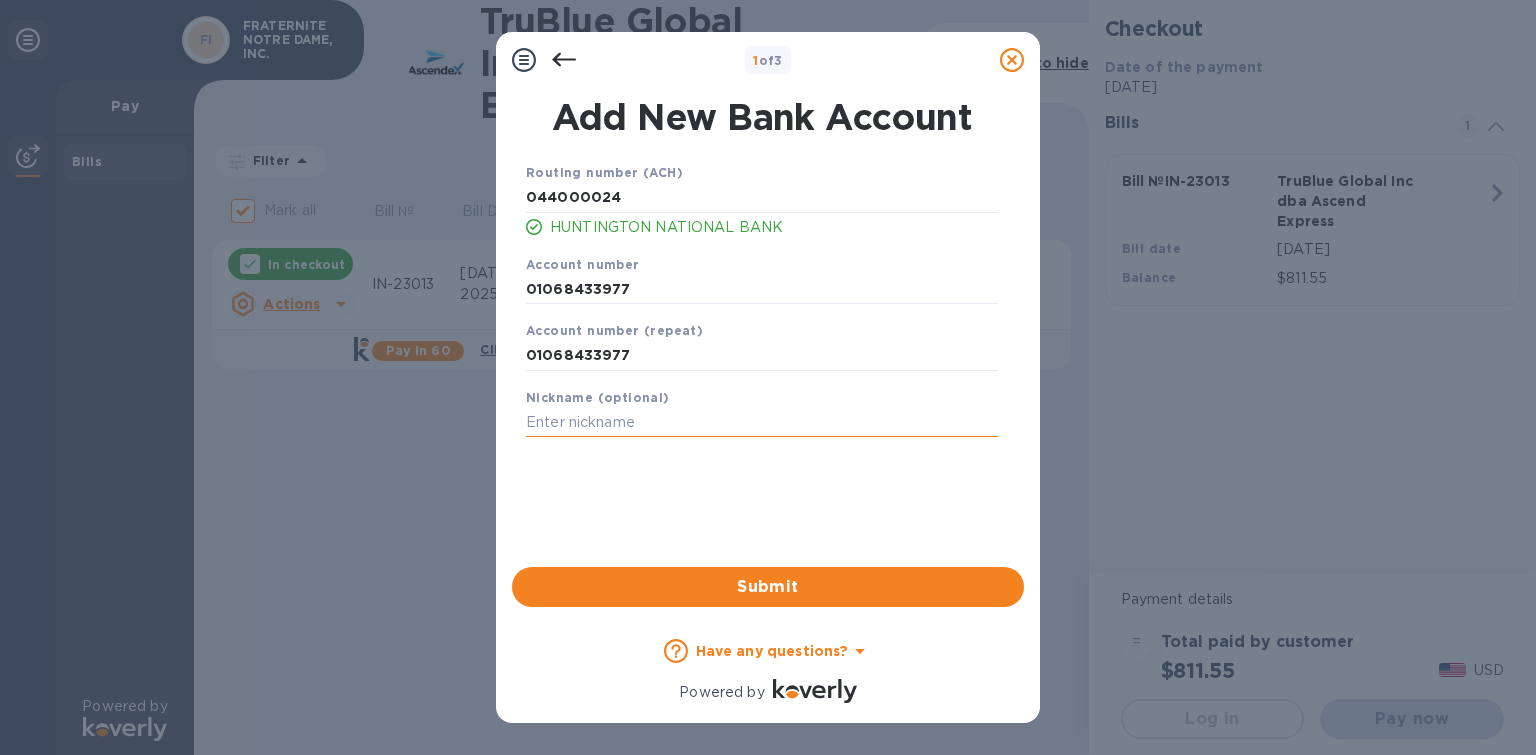 click at bounding box center (762, 423) 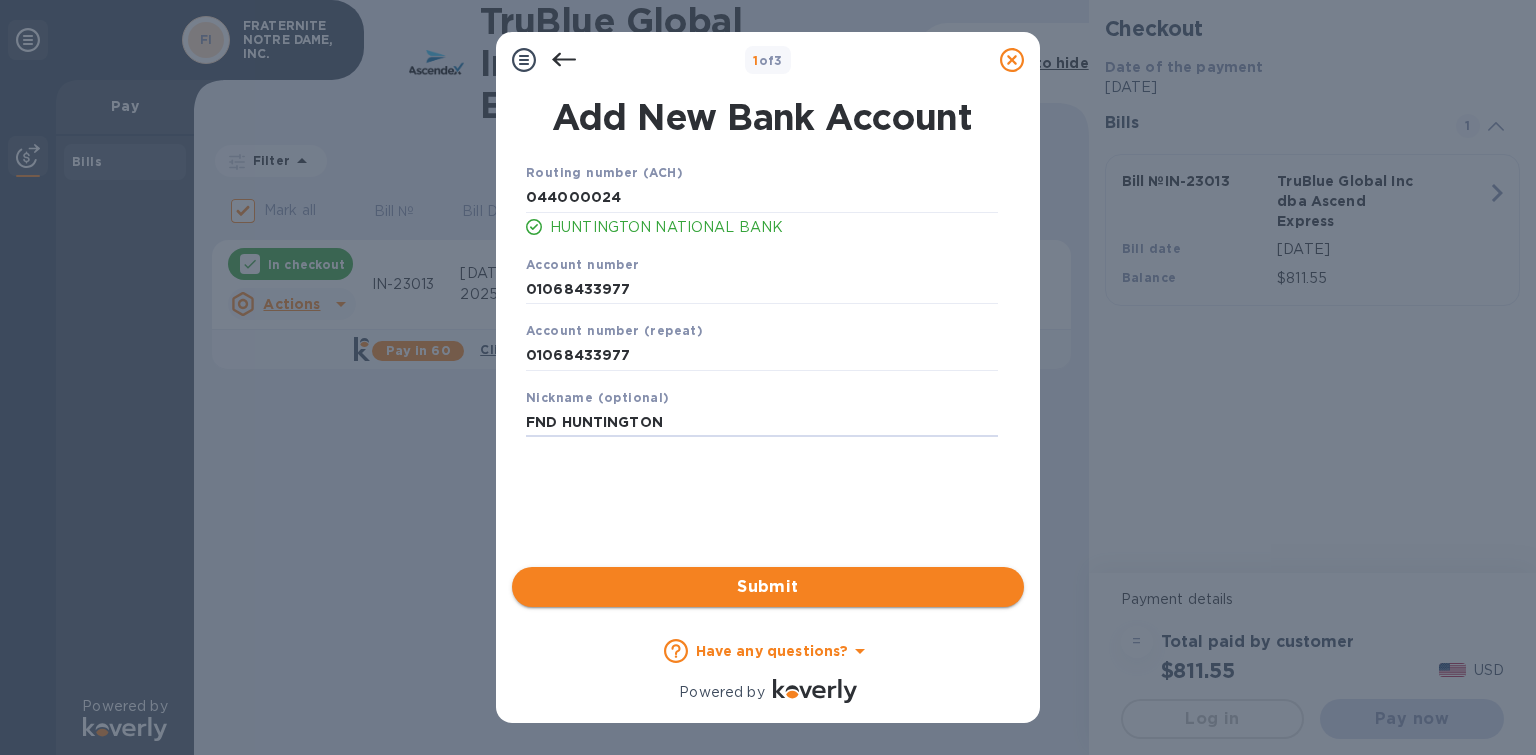 type on "FND HUNTINGTON" 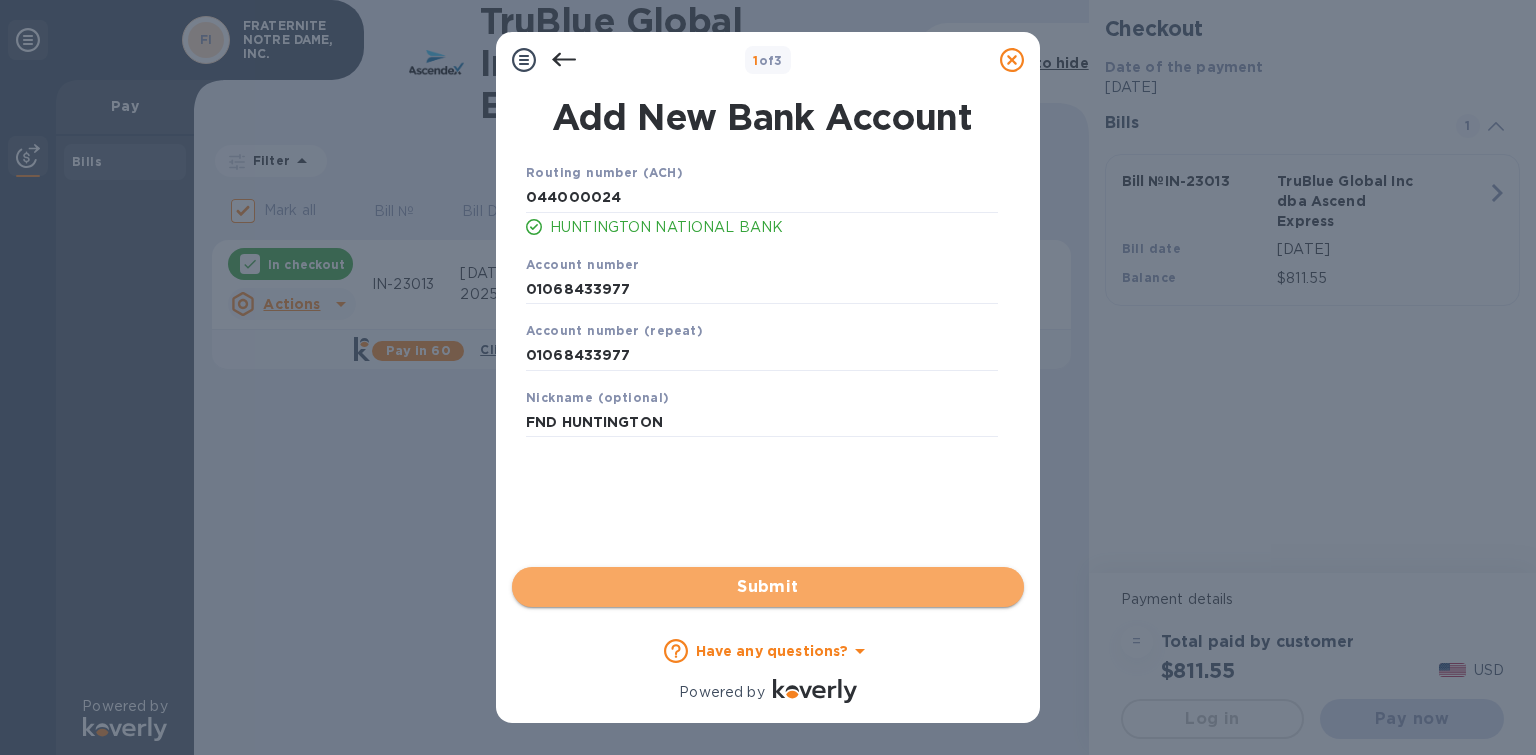 click on "Submit" at bounding box center [768, 587] 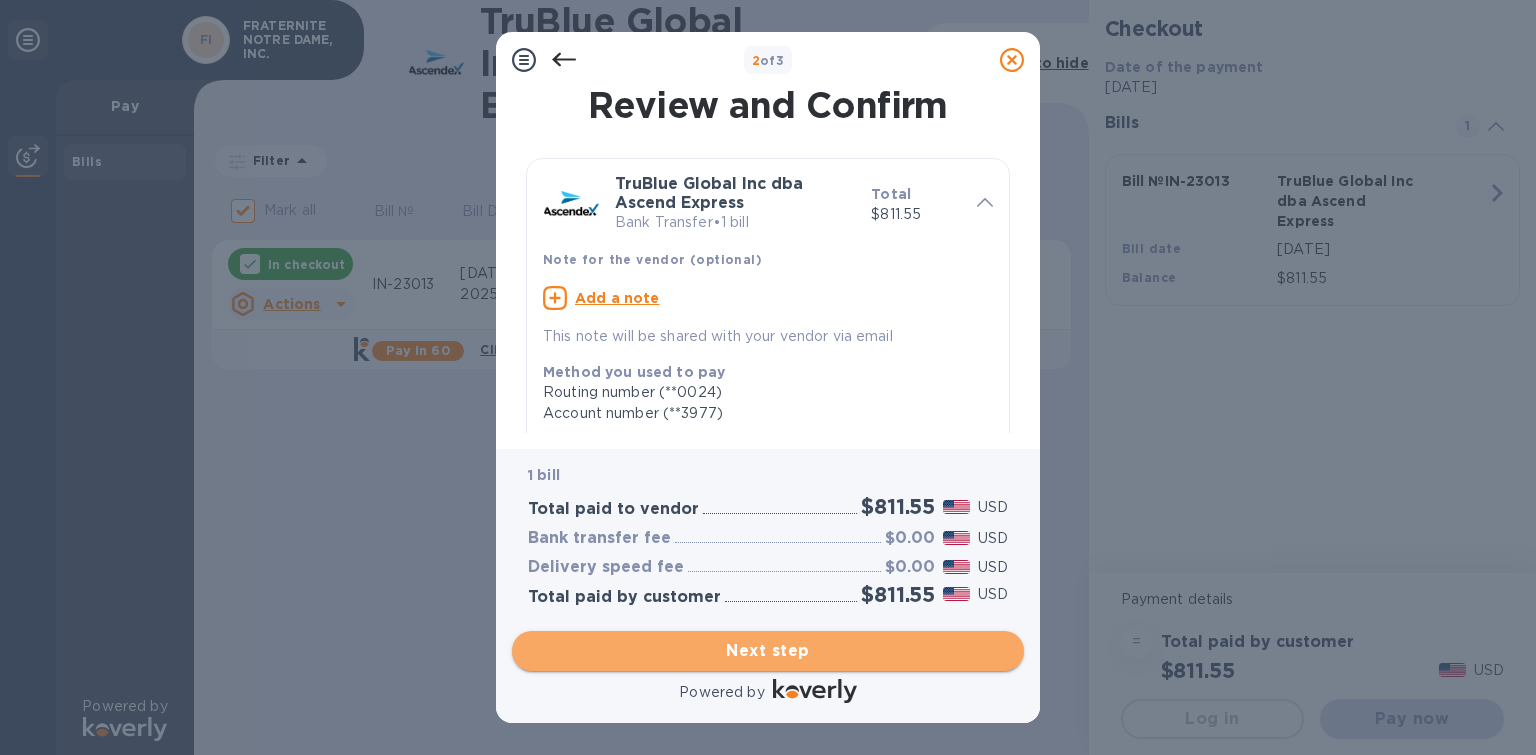 click on "Next step" at bounding box center [768, 651] 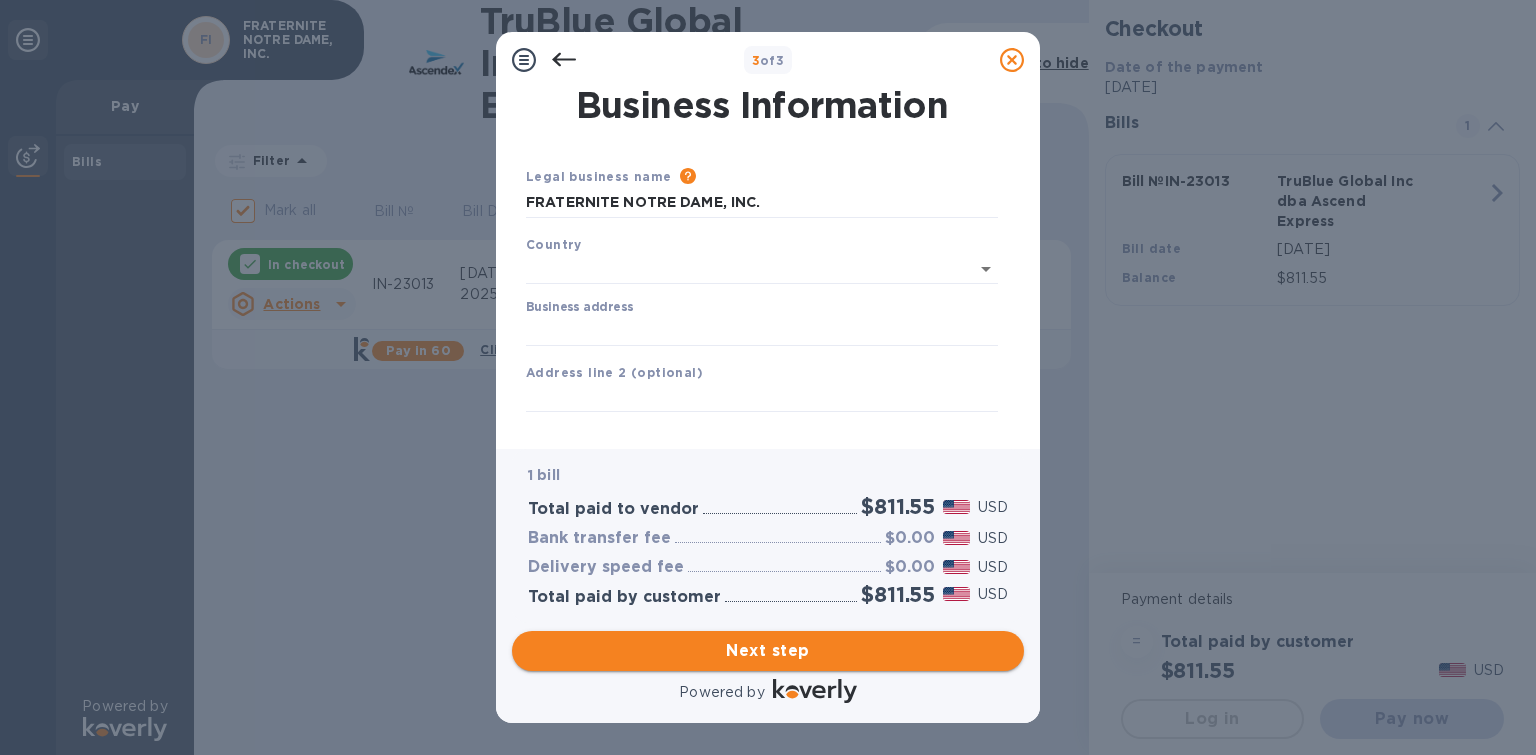 type on "United States" 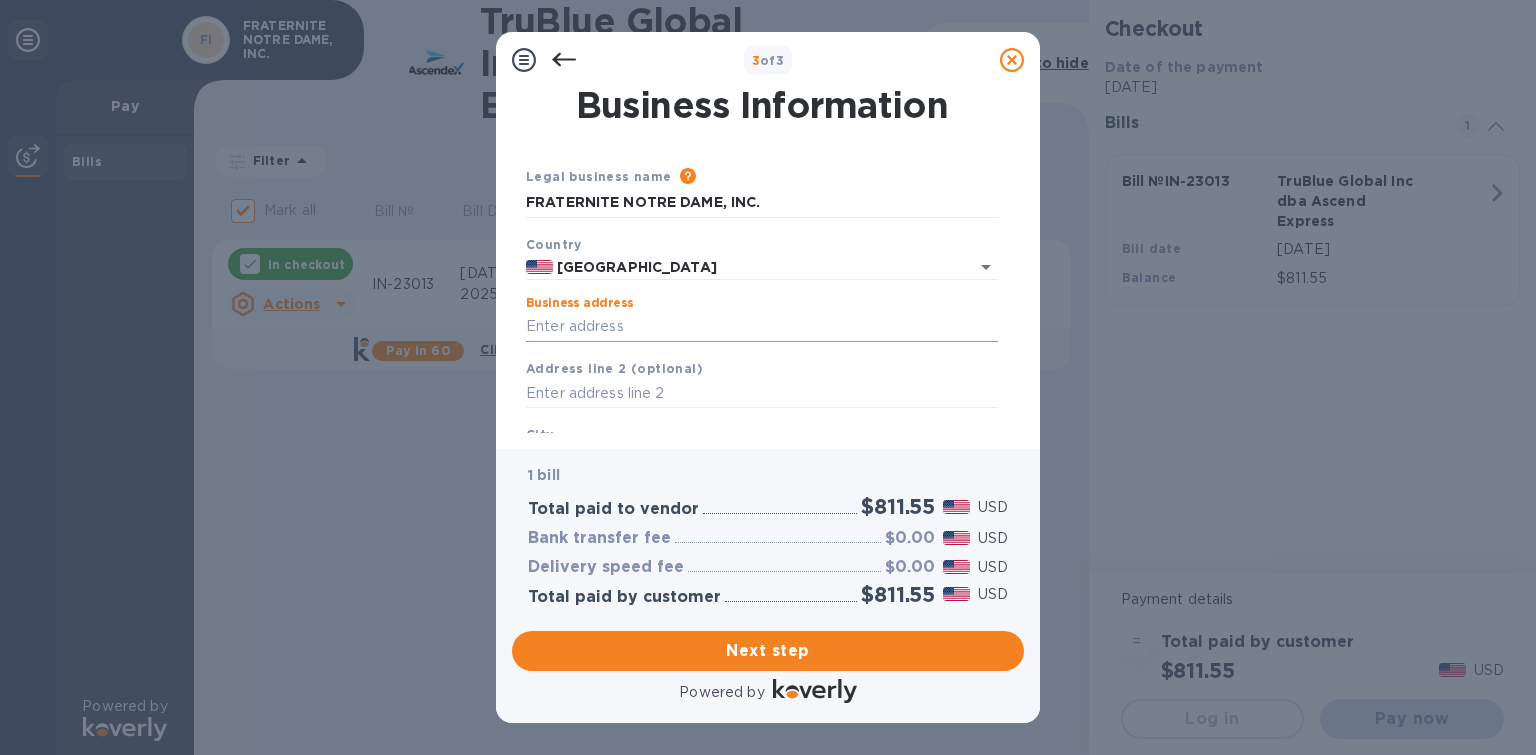click on "Business address" at bounding box center (762, 327) 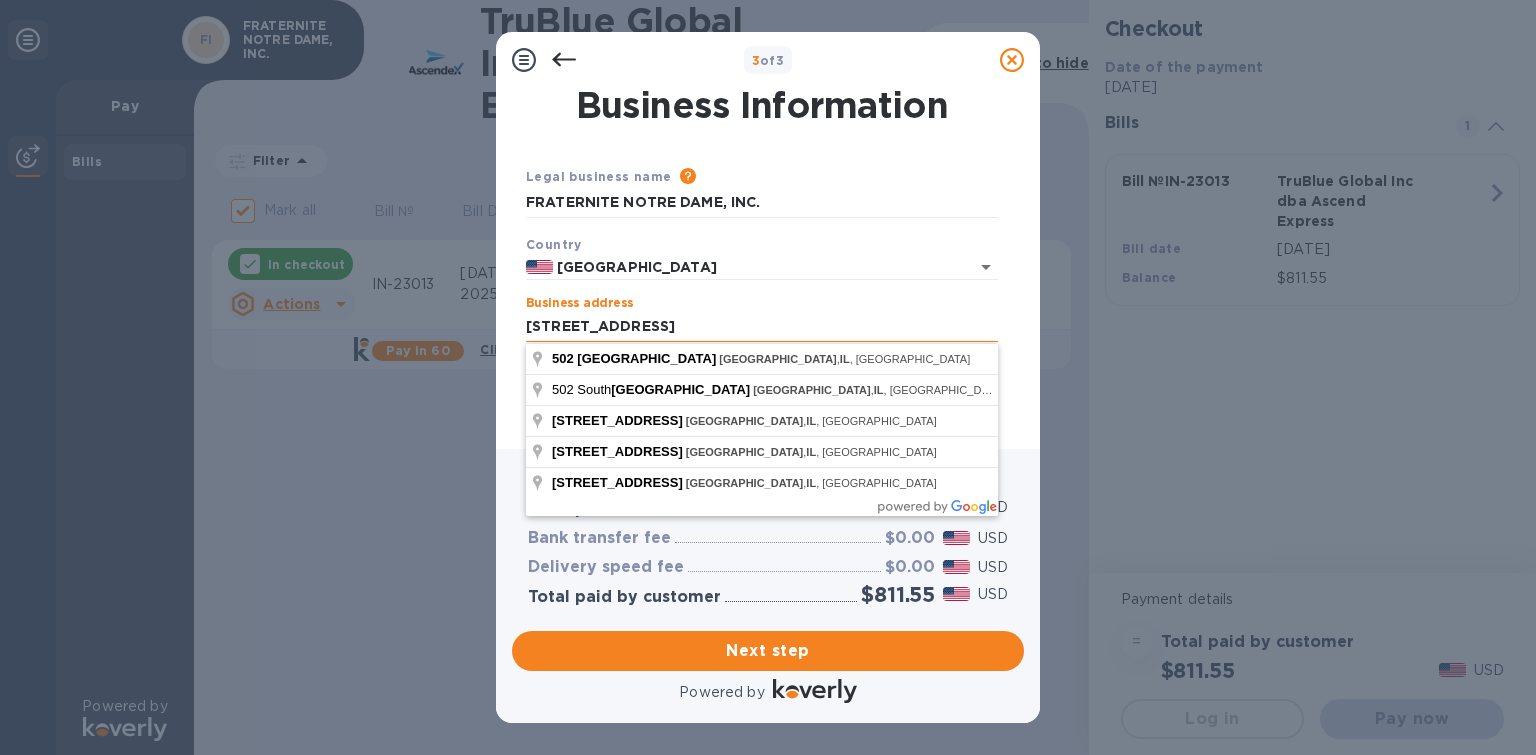 click on "502 N CENTRAL AVENUE   CHICAGO IL" at bounding box center [762, 327] 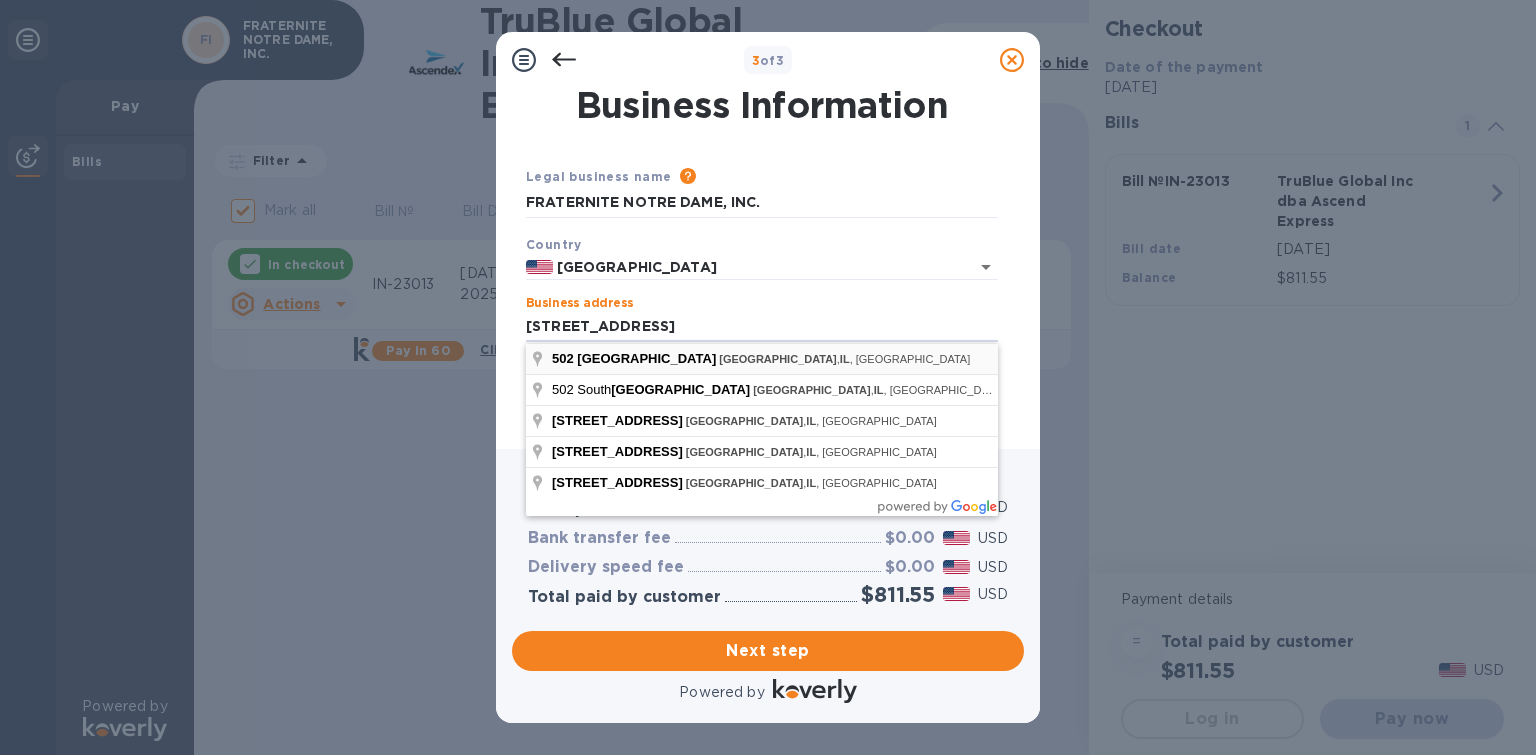 type on "502 North Central Avenue" 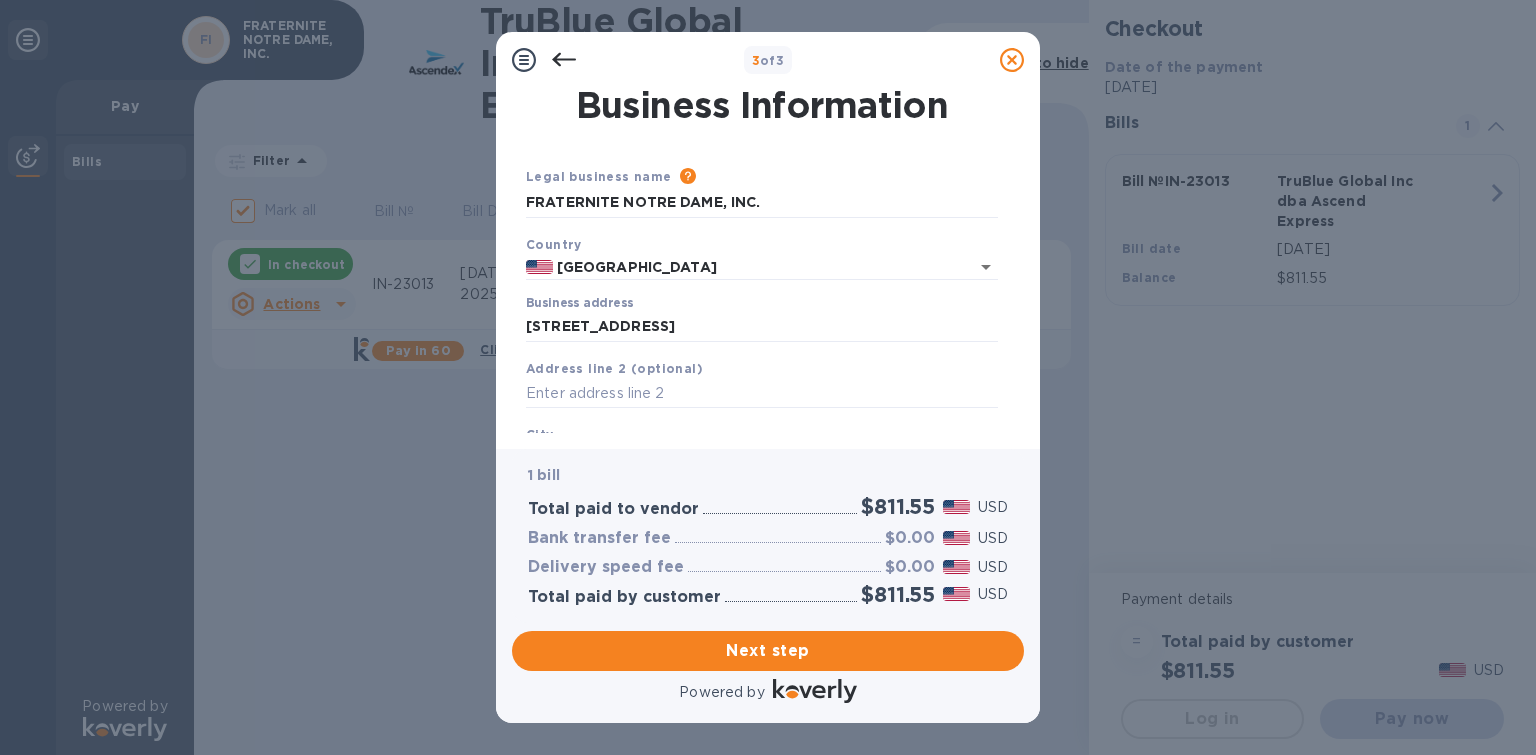 type on "Chicago" 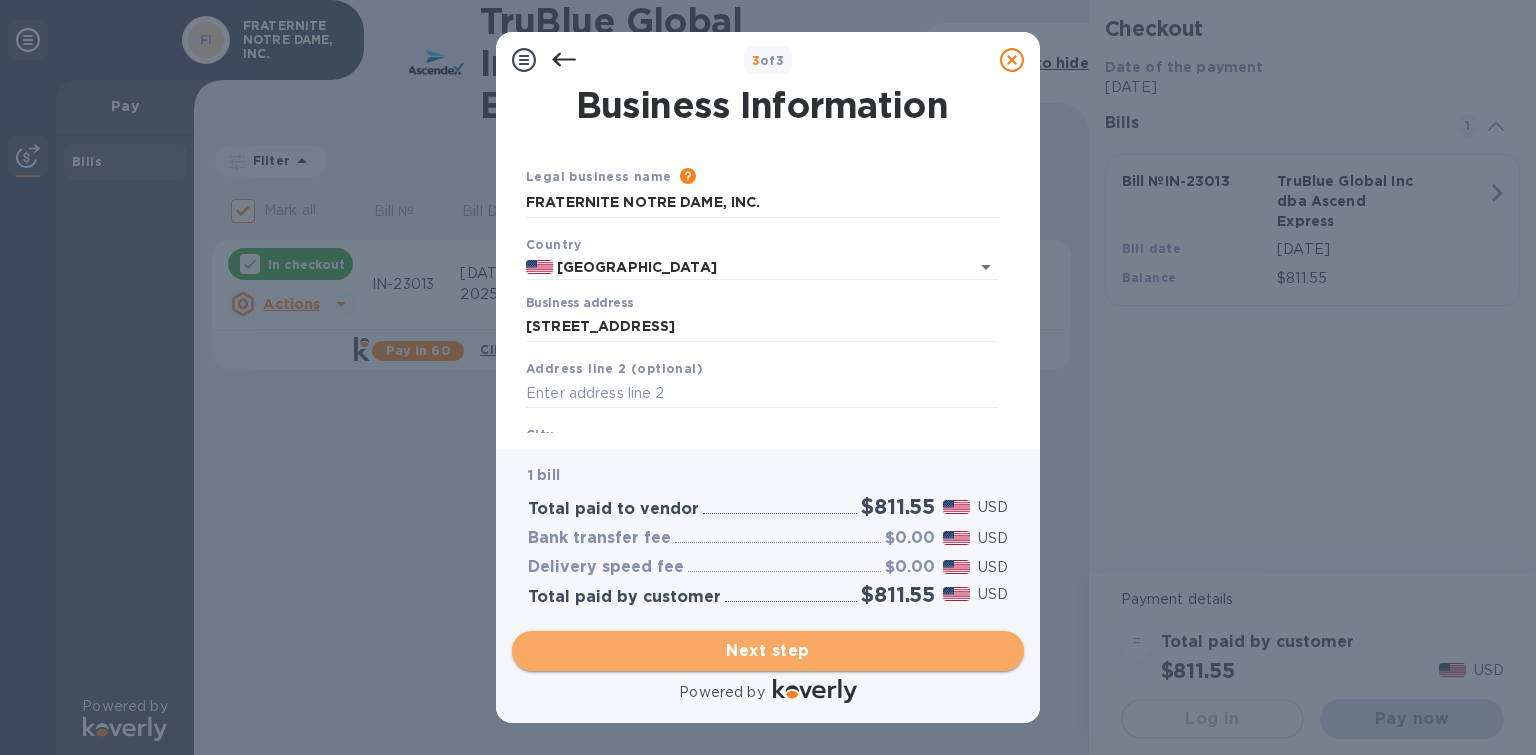 click on "Next step" at bounding box center [768, 651] 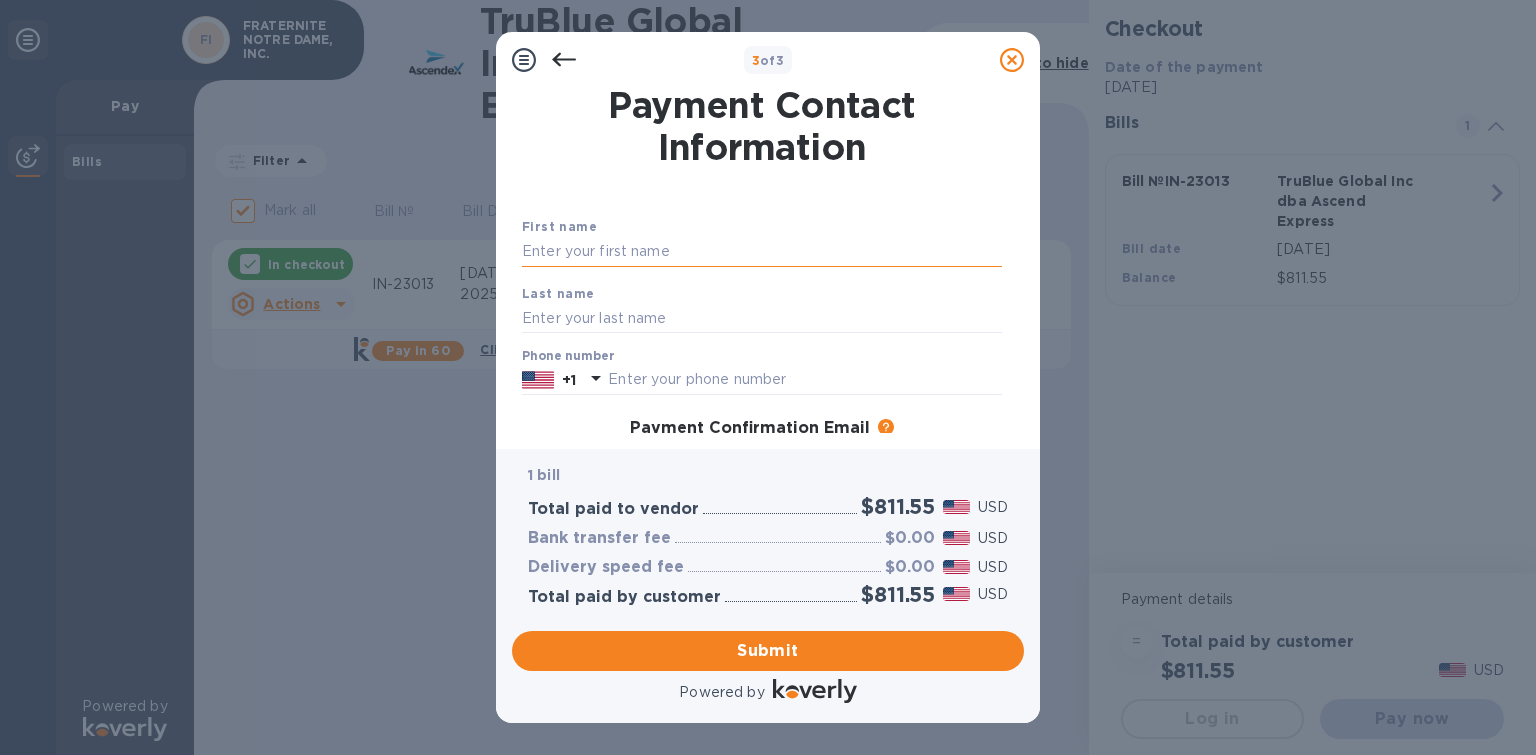 click at bounding box center (762, 252) 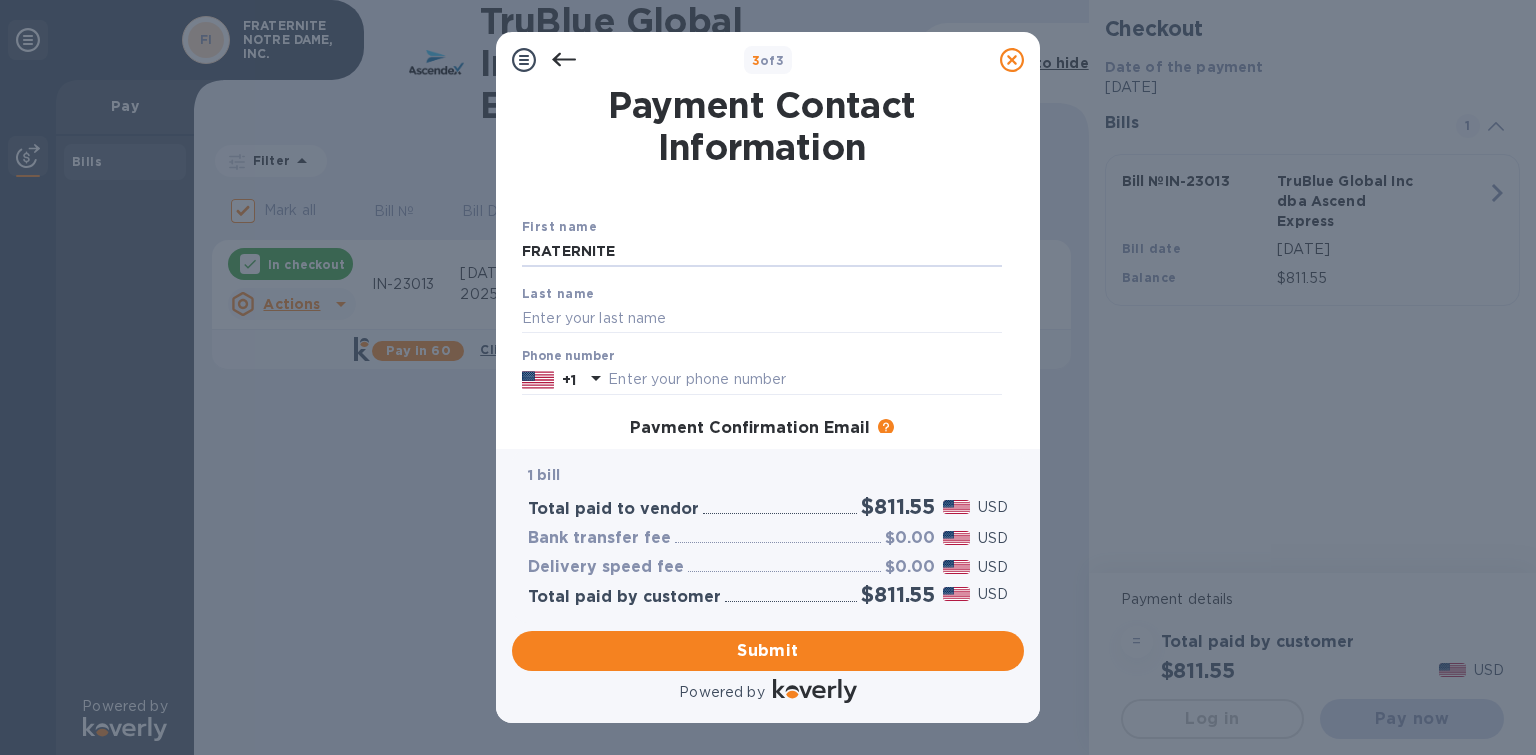 type on "FRATERNITE" 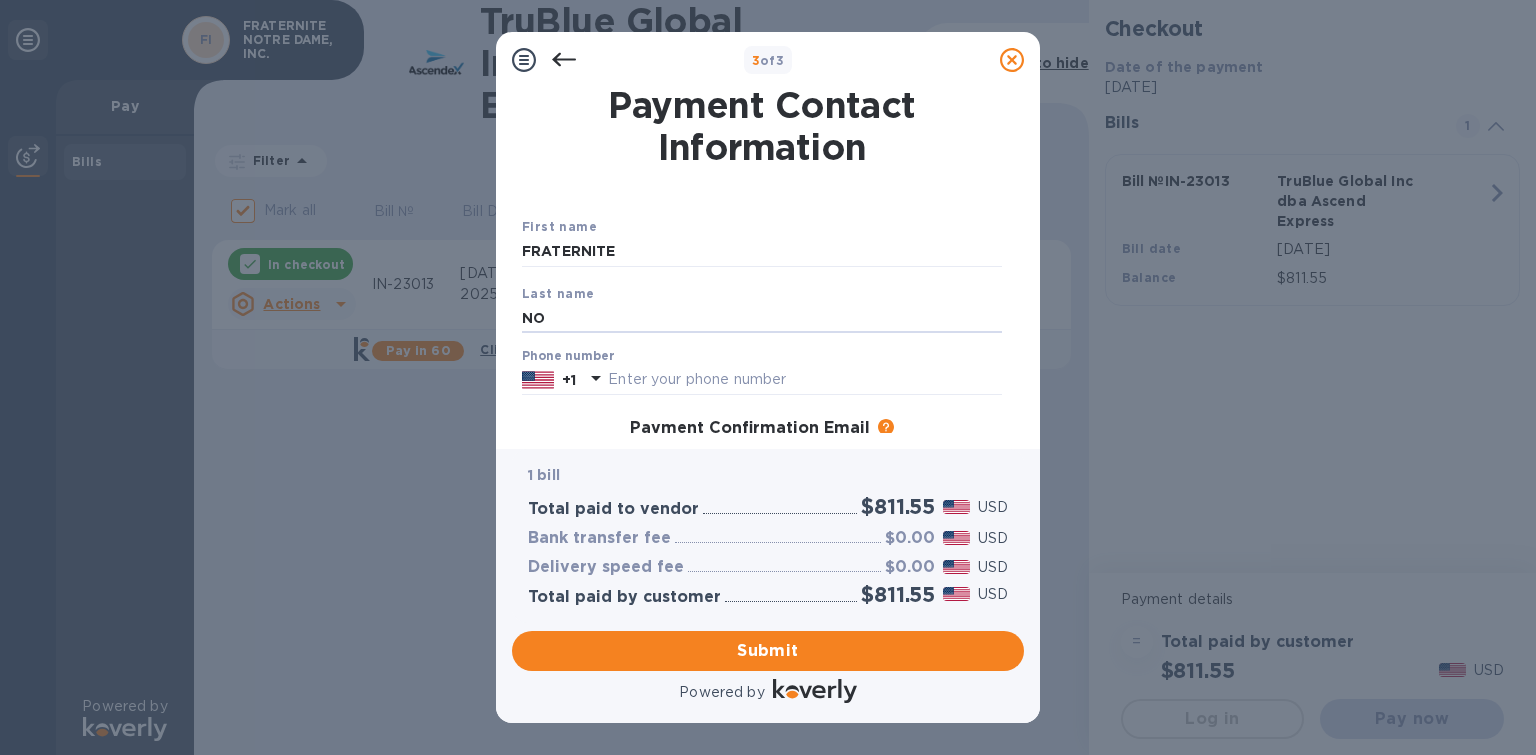 type on "N" 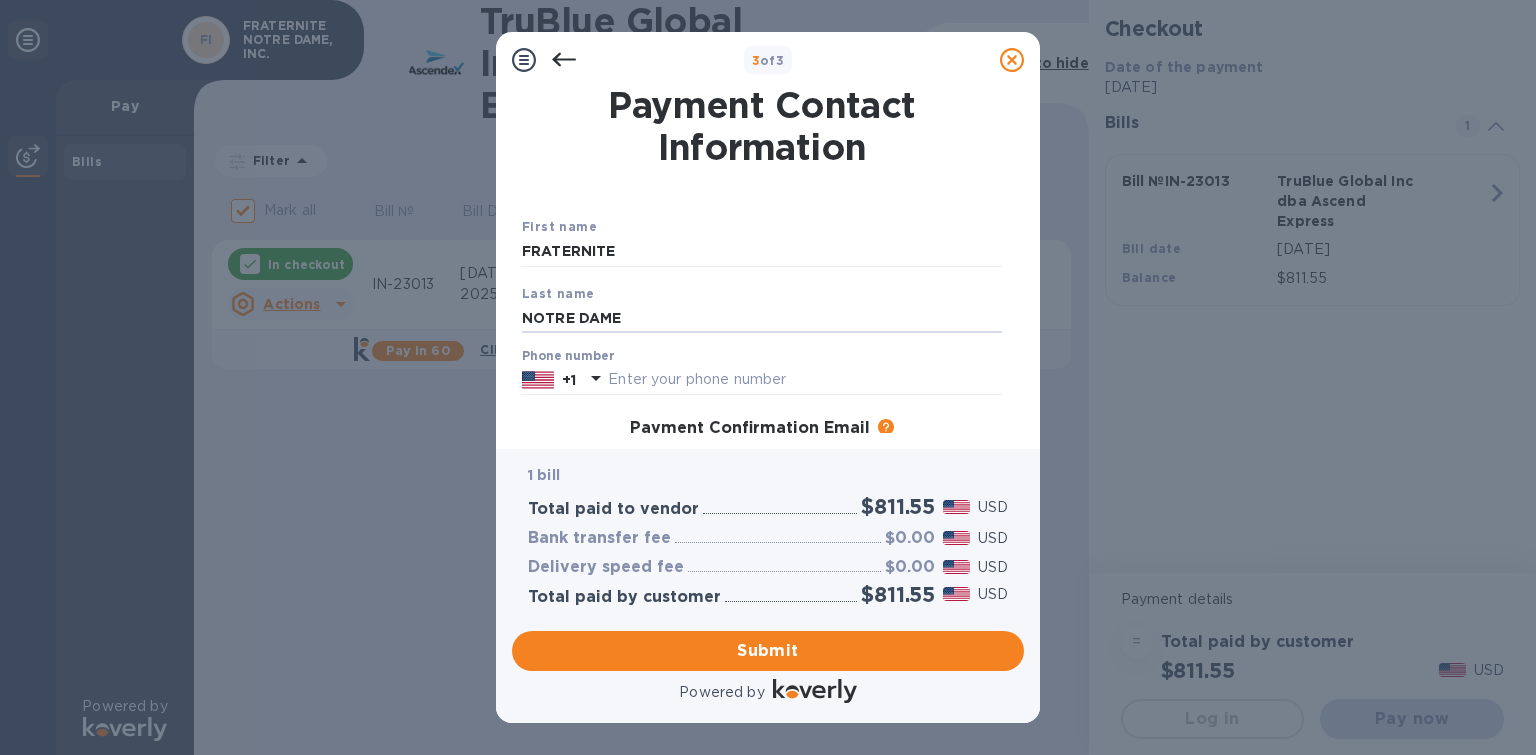 type on "NOTRE DAME" 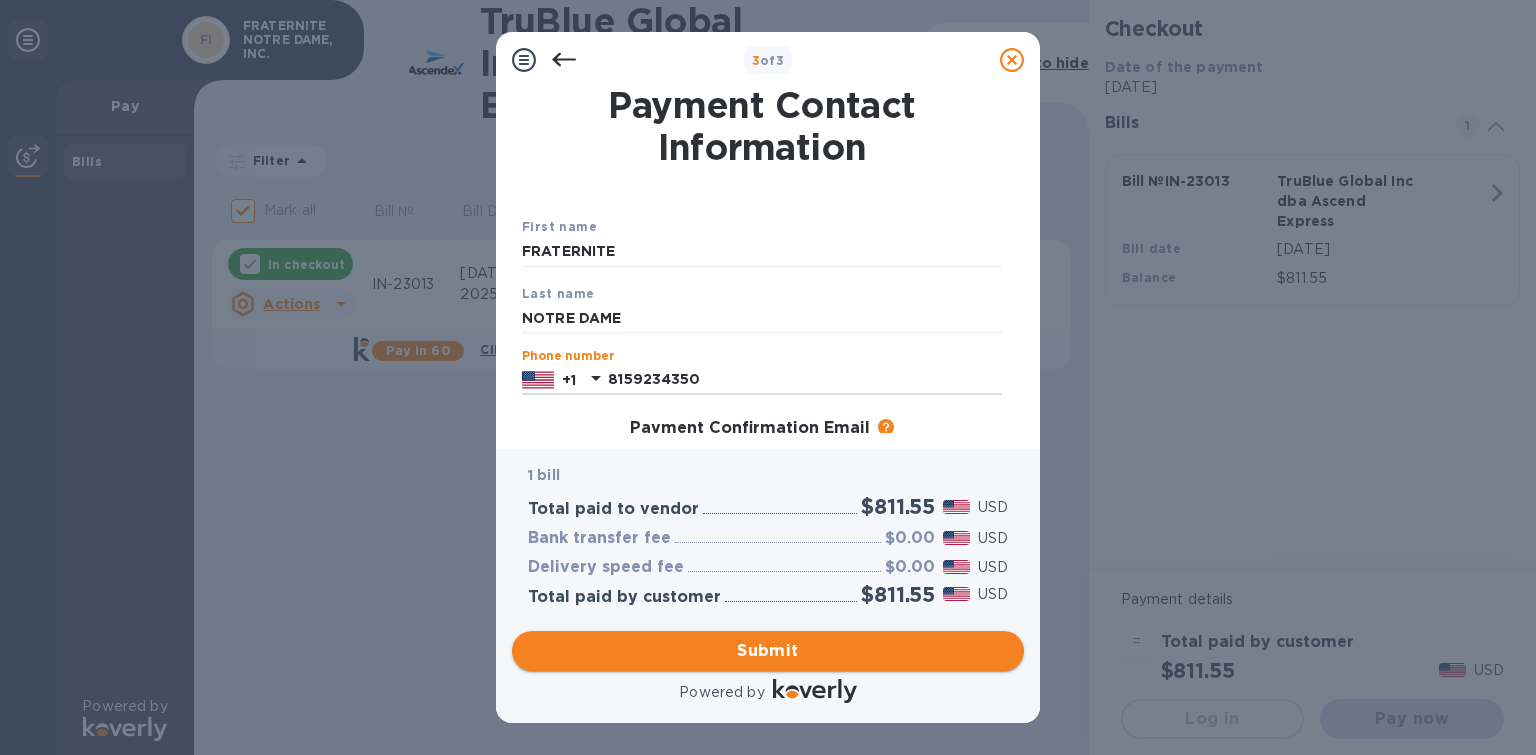 type on "8159234350" 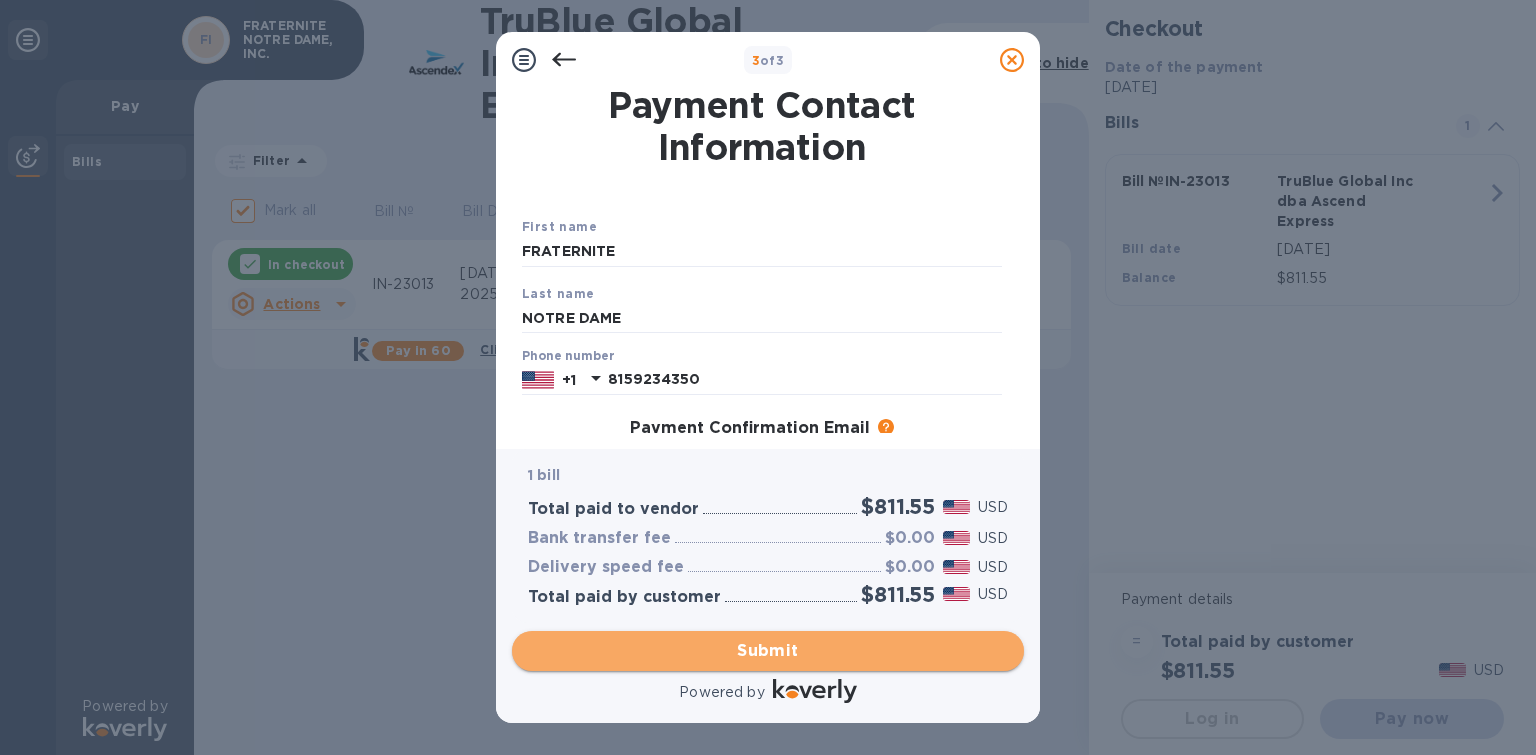 click on "Submit" at bounding box center (768, 651) 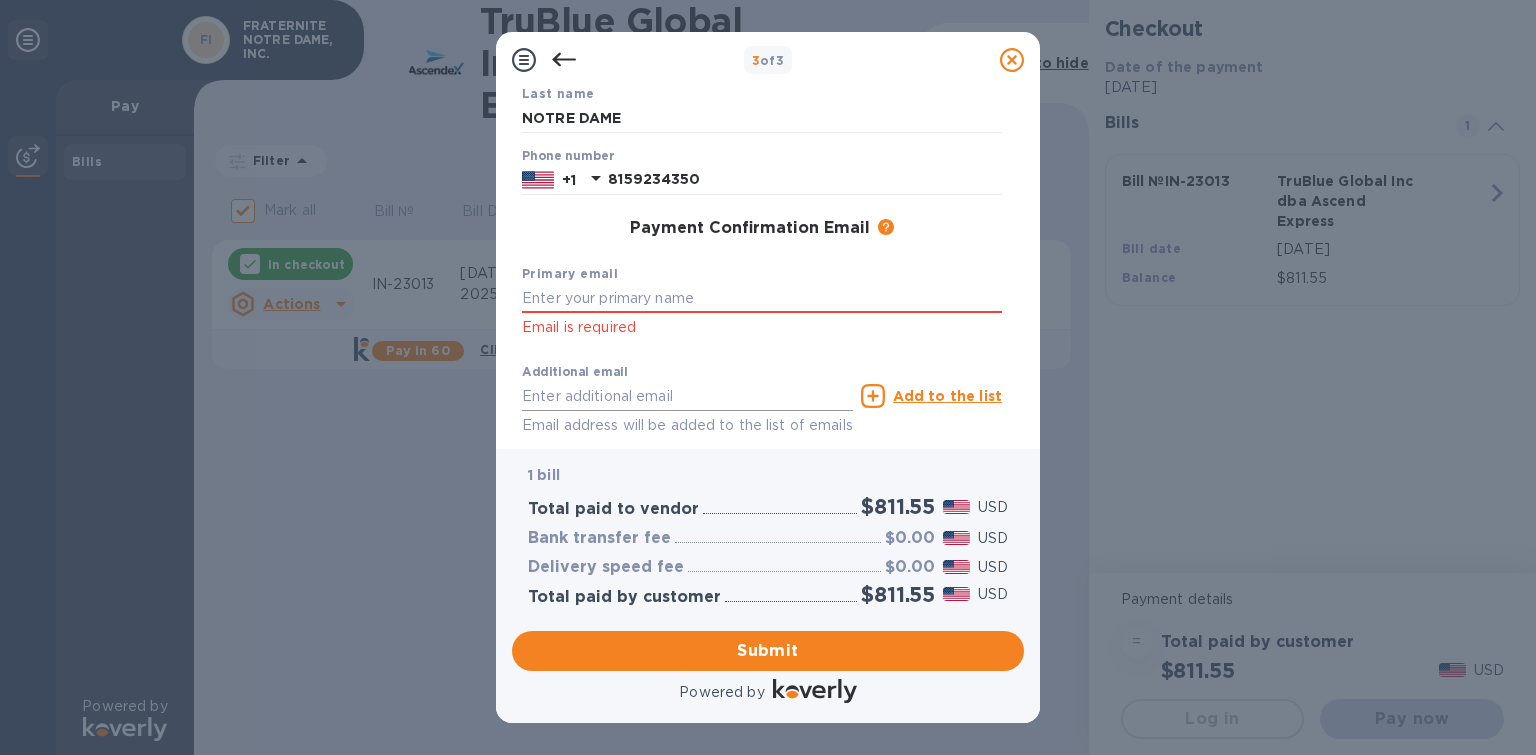 scroll, scrollTop: 298, scrollLeft: 0, axis: vertical 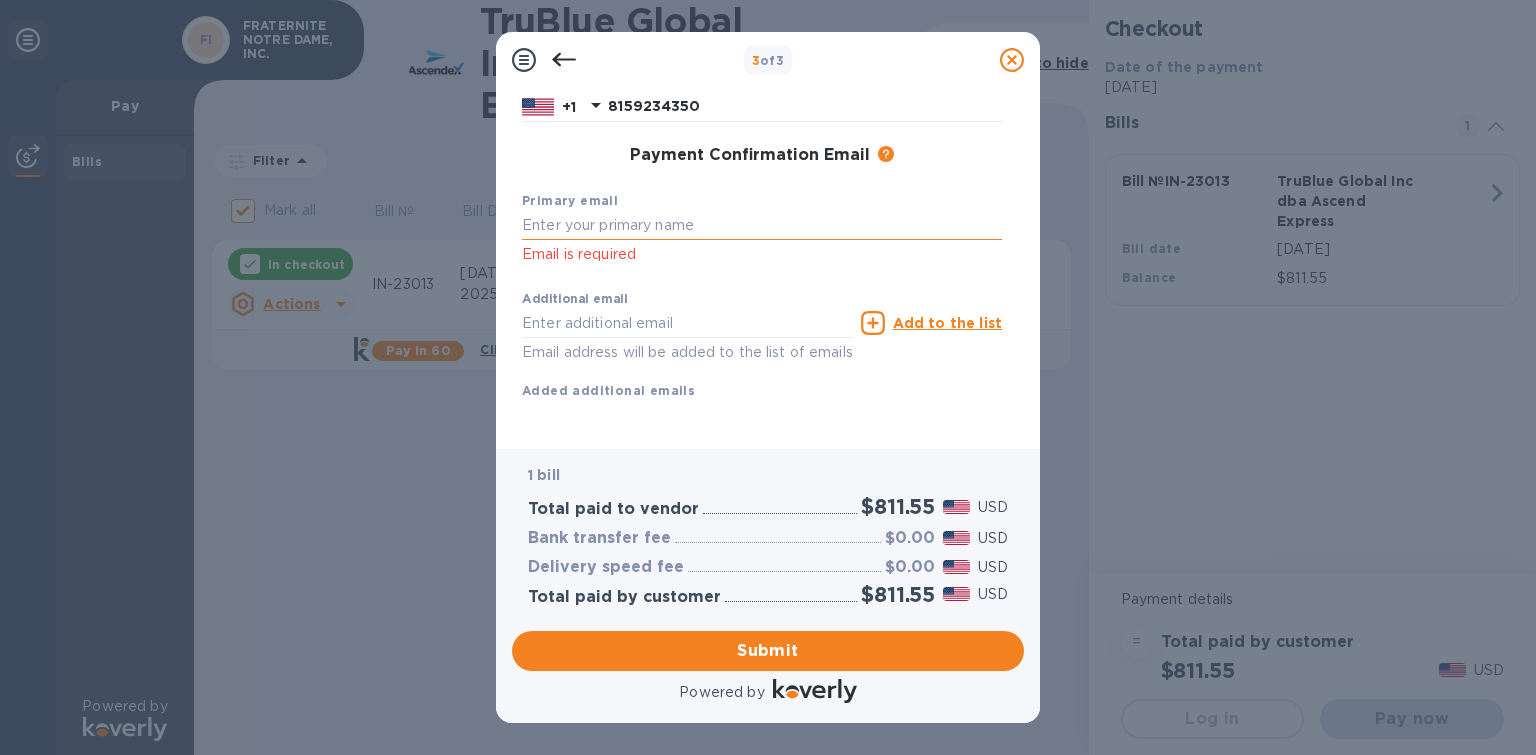 click at bounding box center (762, 226) 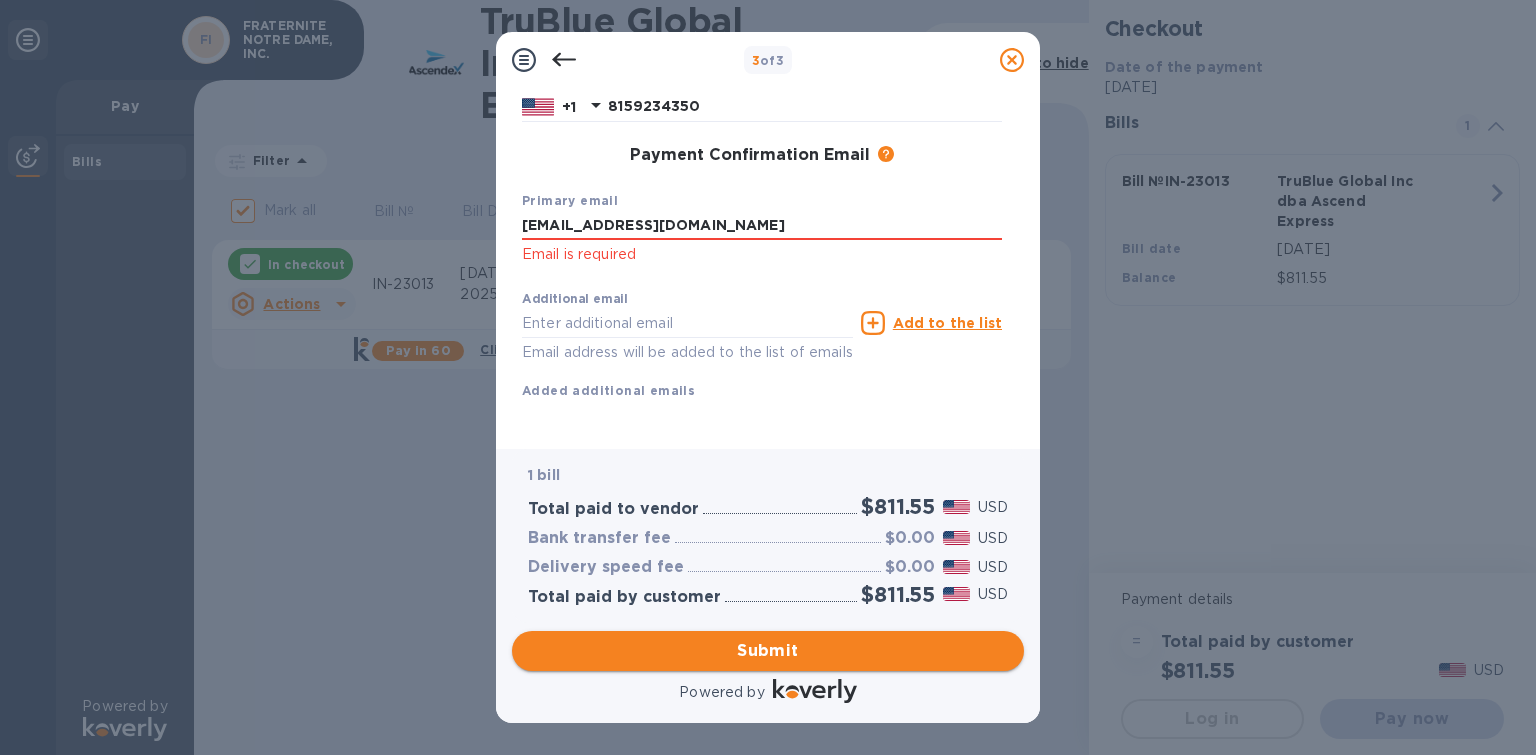 type on "SAINTEMFAUSTINE@GMAIL.COM" 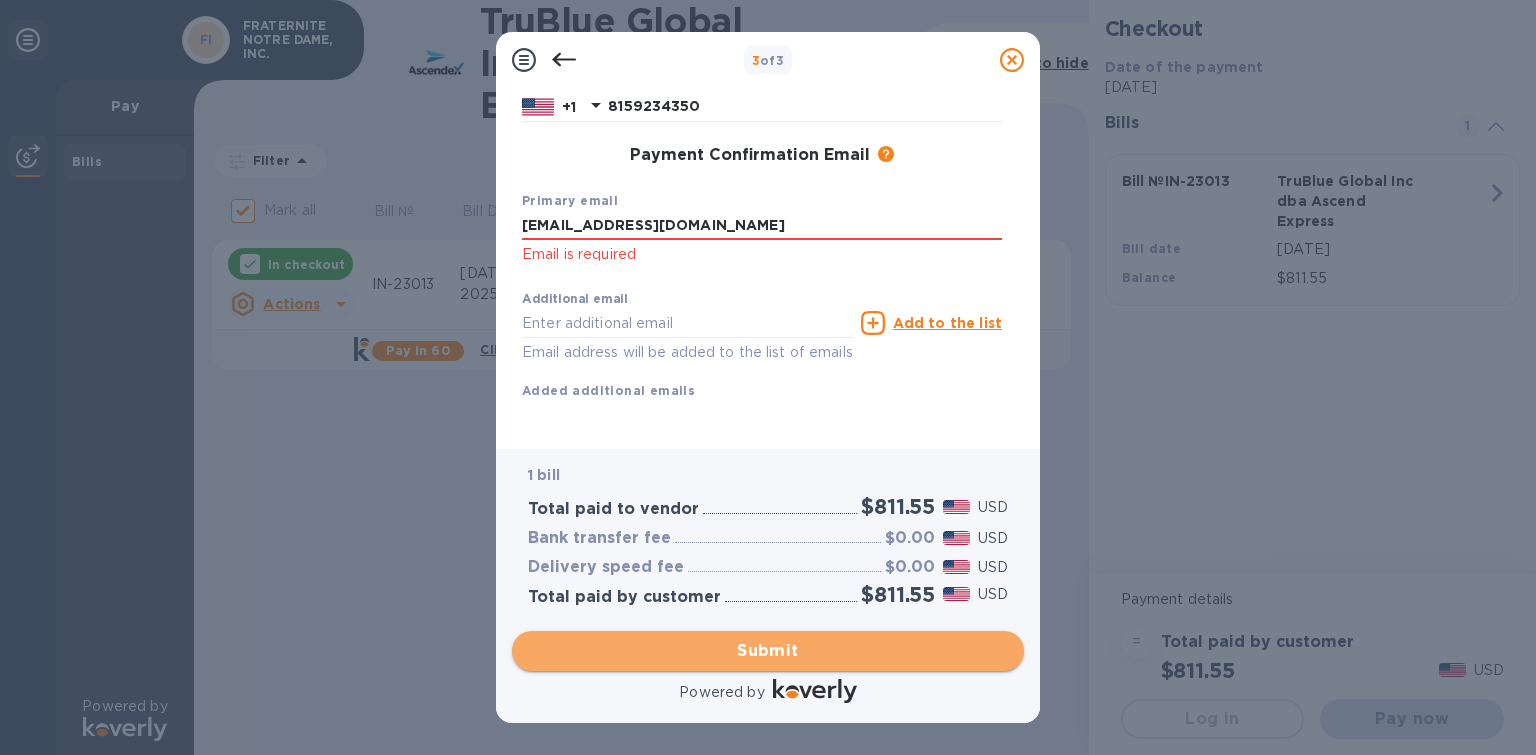 click on "Submit" at bounding box center (768, 651) 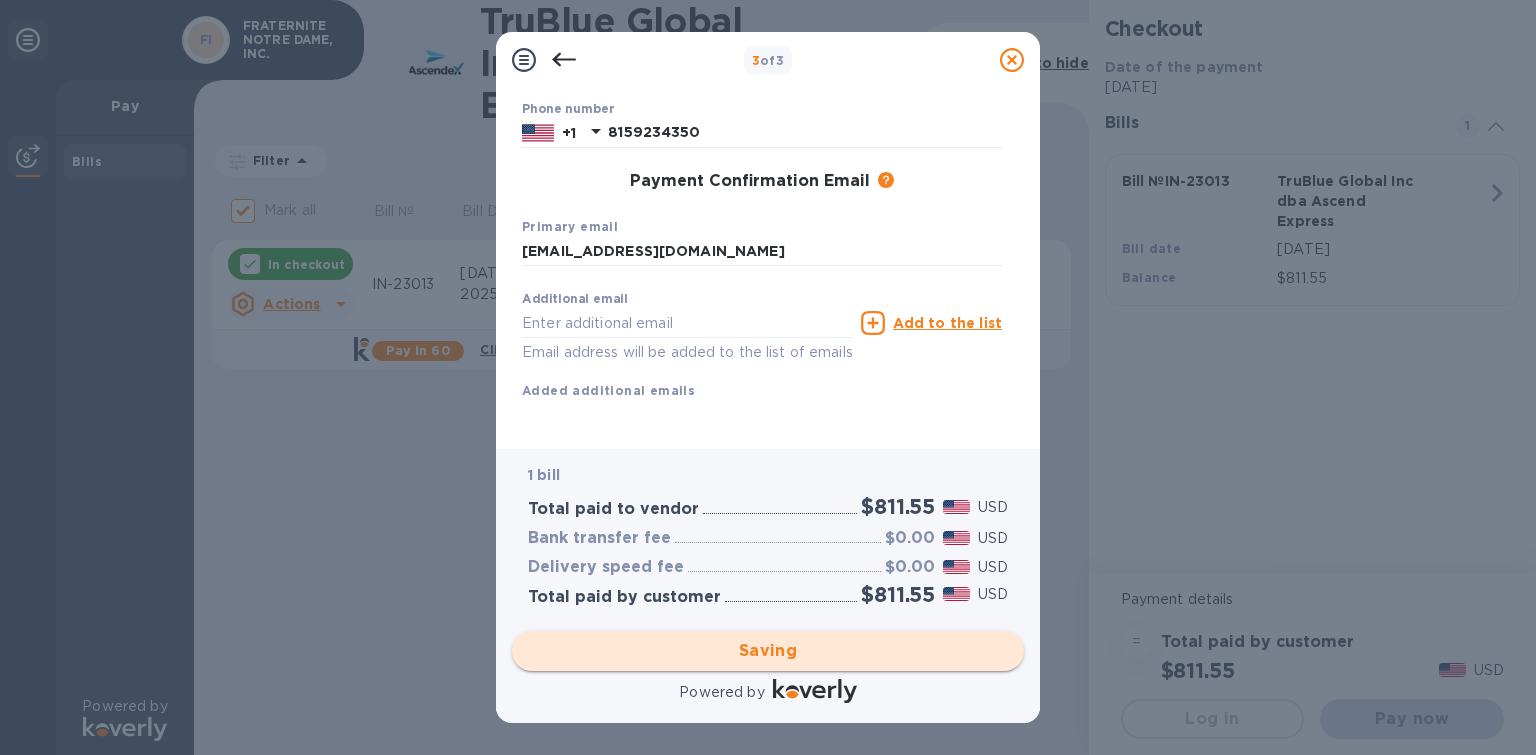 checkbox on "false" 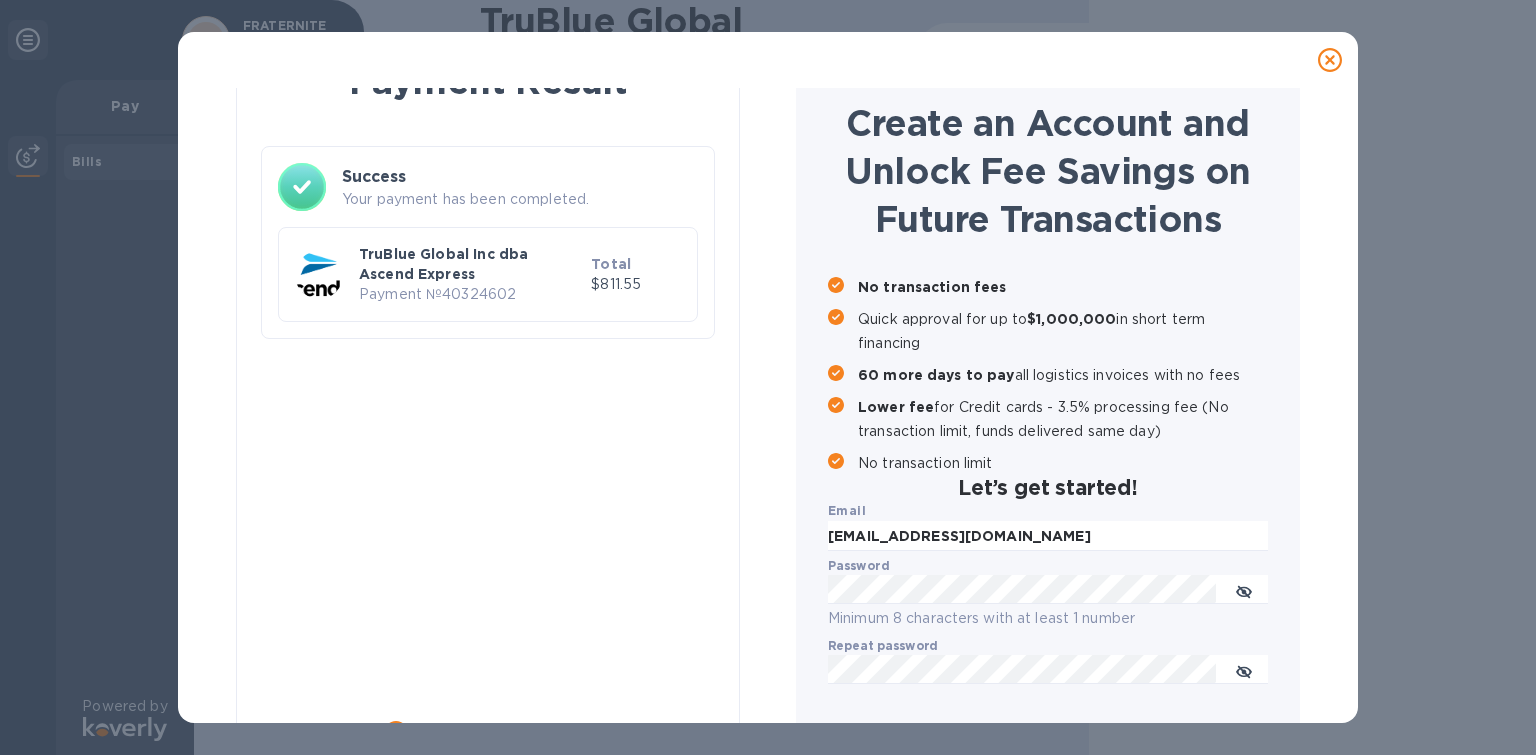 scroll, scrollTop: 164, scrollLeft: 0, axis: vertical 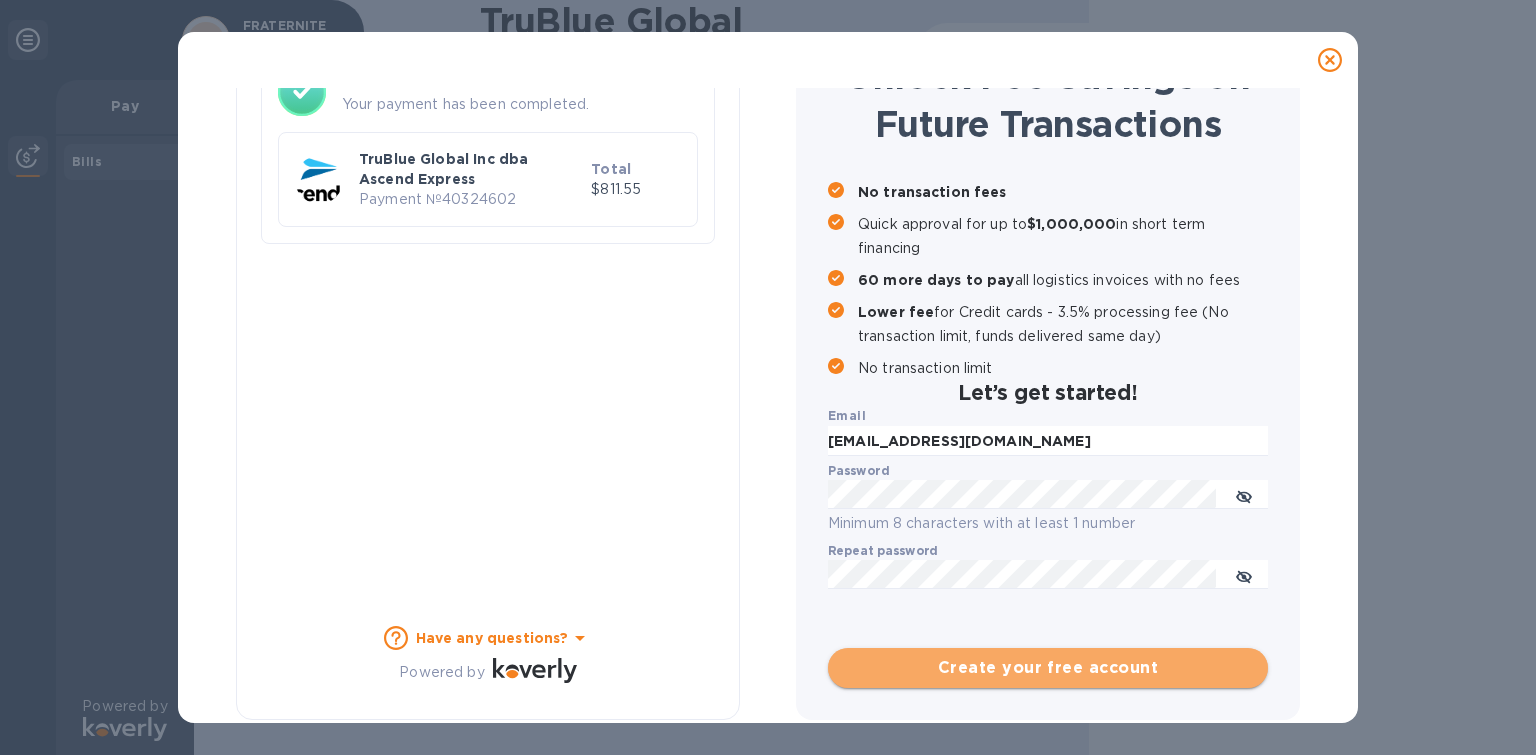 click on "Create your free account" at bounding box center (1048, 668) 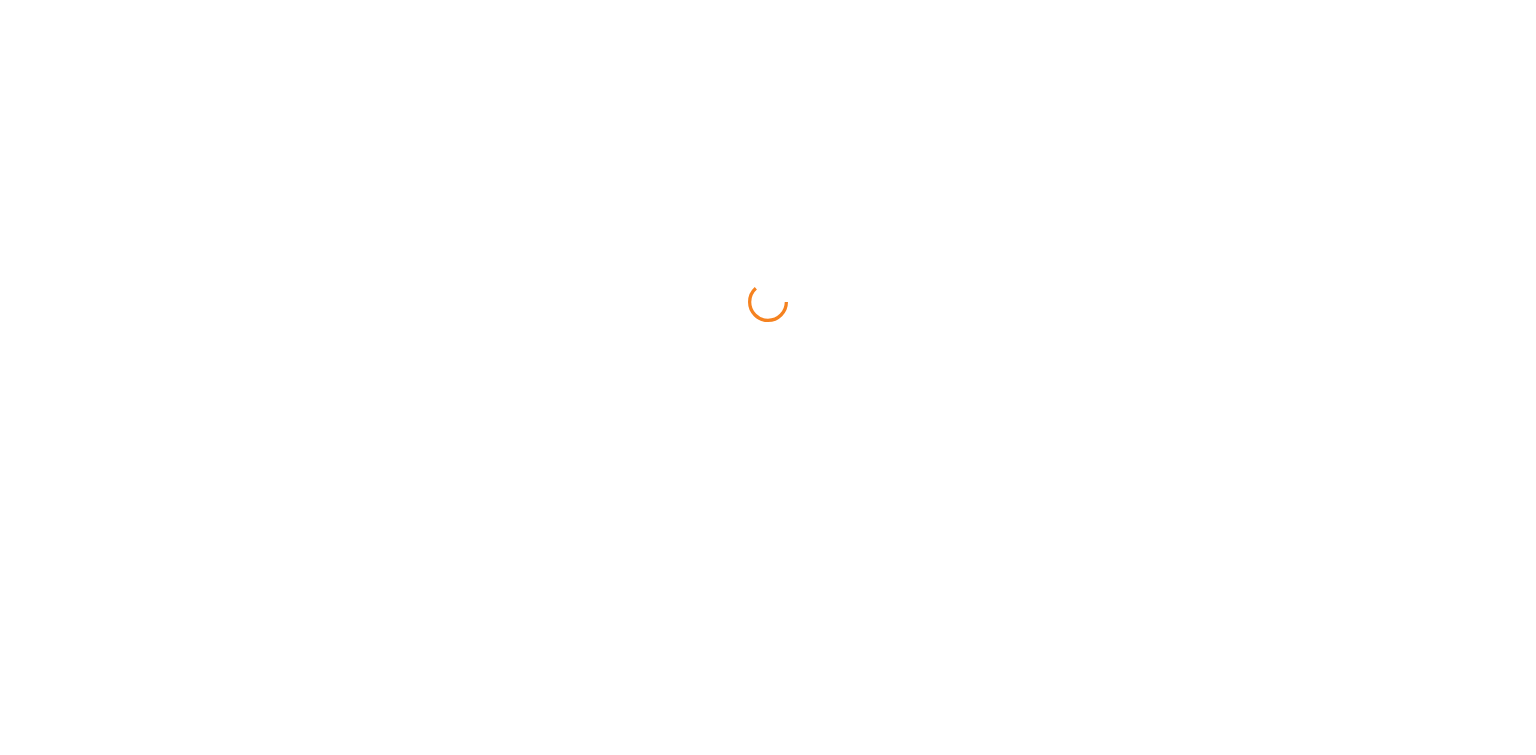 scroll, scrollTop: 0, scrollLeft: 0, axis: both 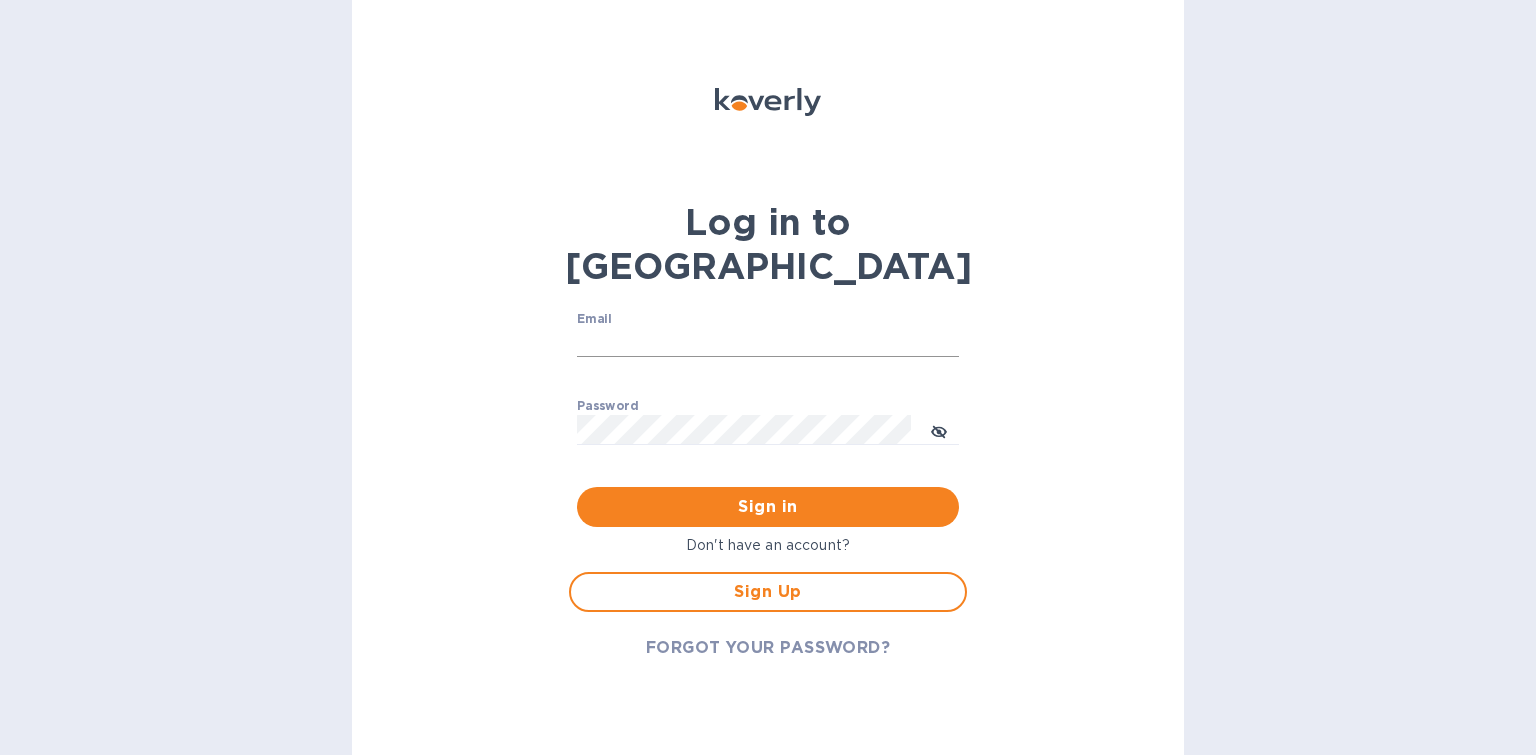 click on "Email" at bounding box center (768, 343) 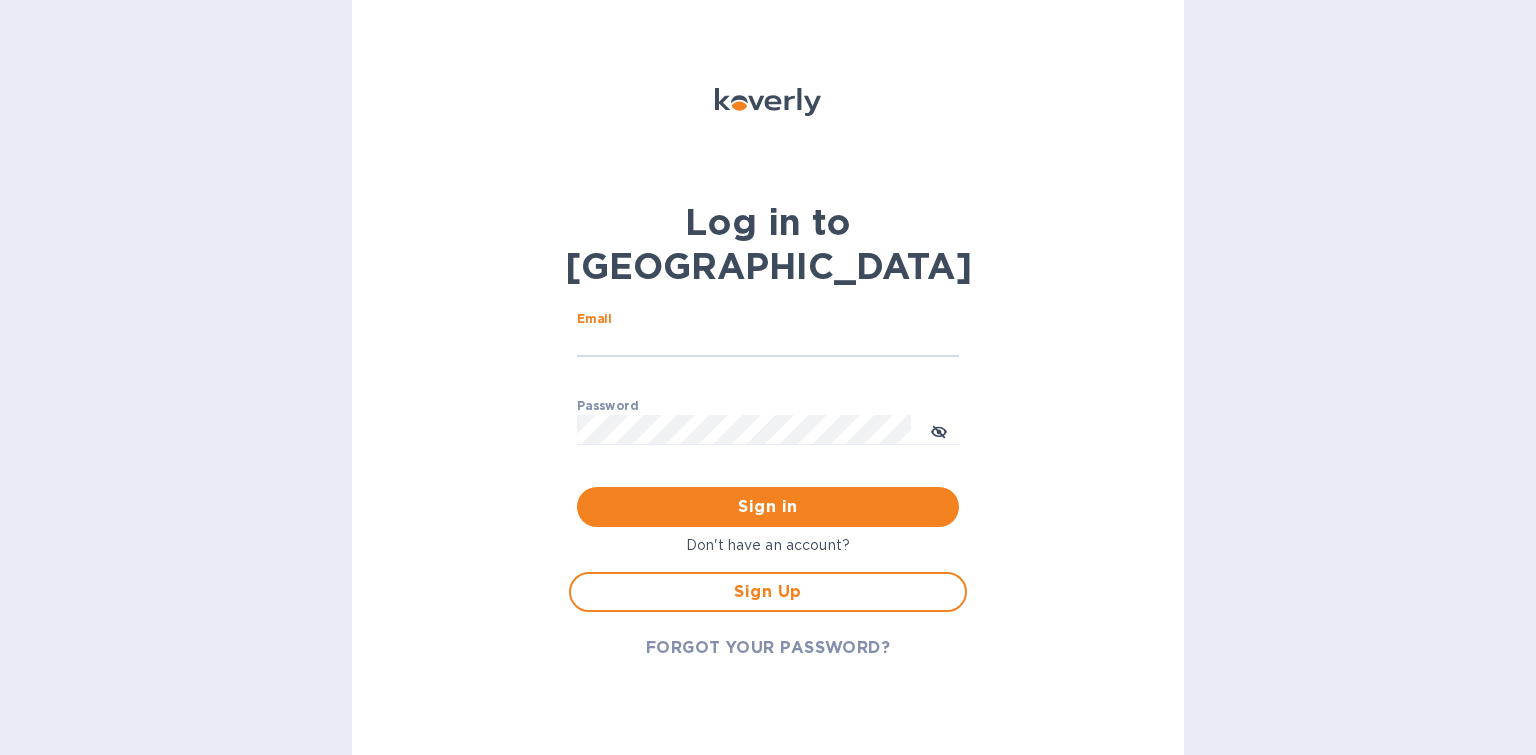 type on "[EMAIL_ADDRESS][DOMAIN_NAME]" 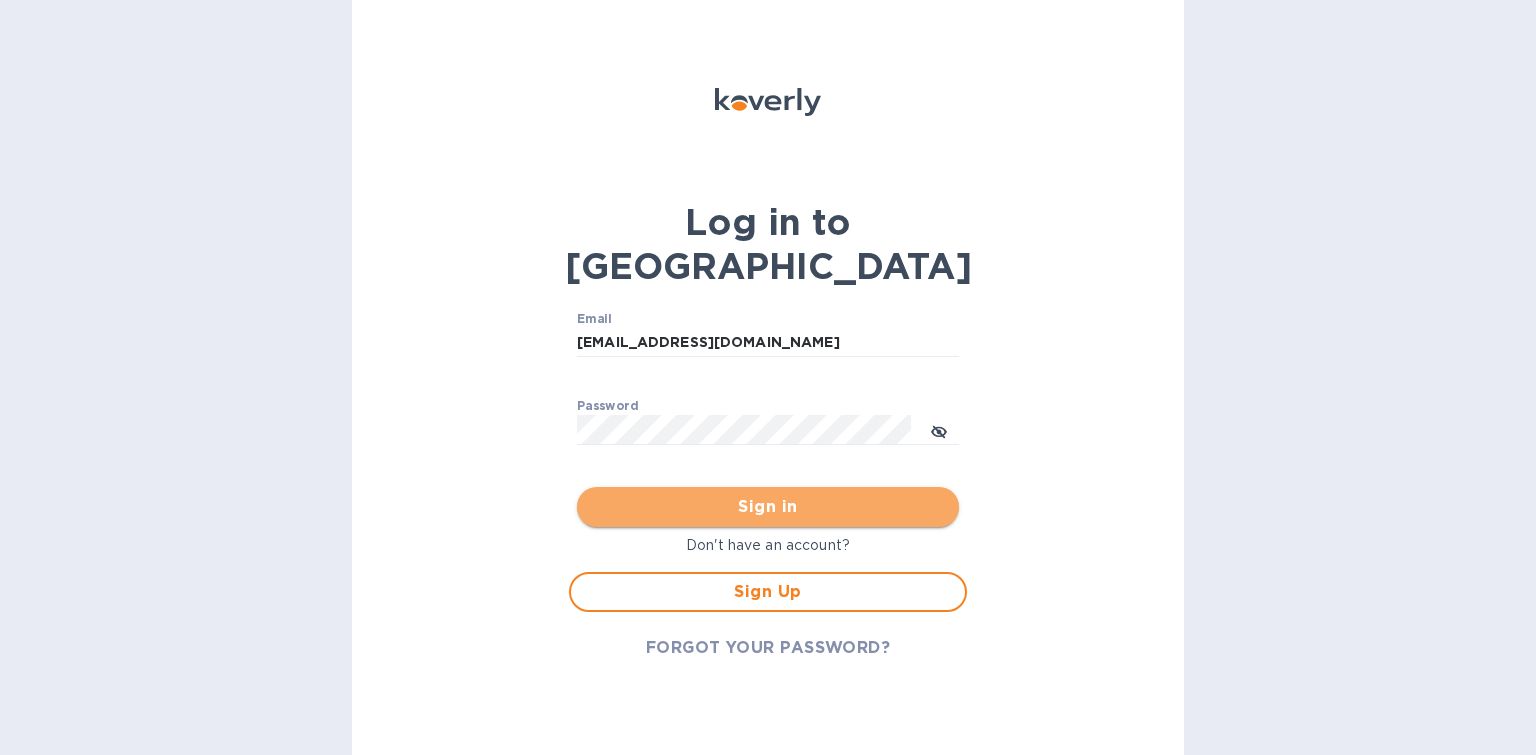 click on "Sign in" at bounding box center (768, 507) 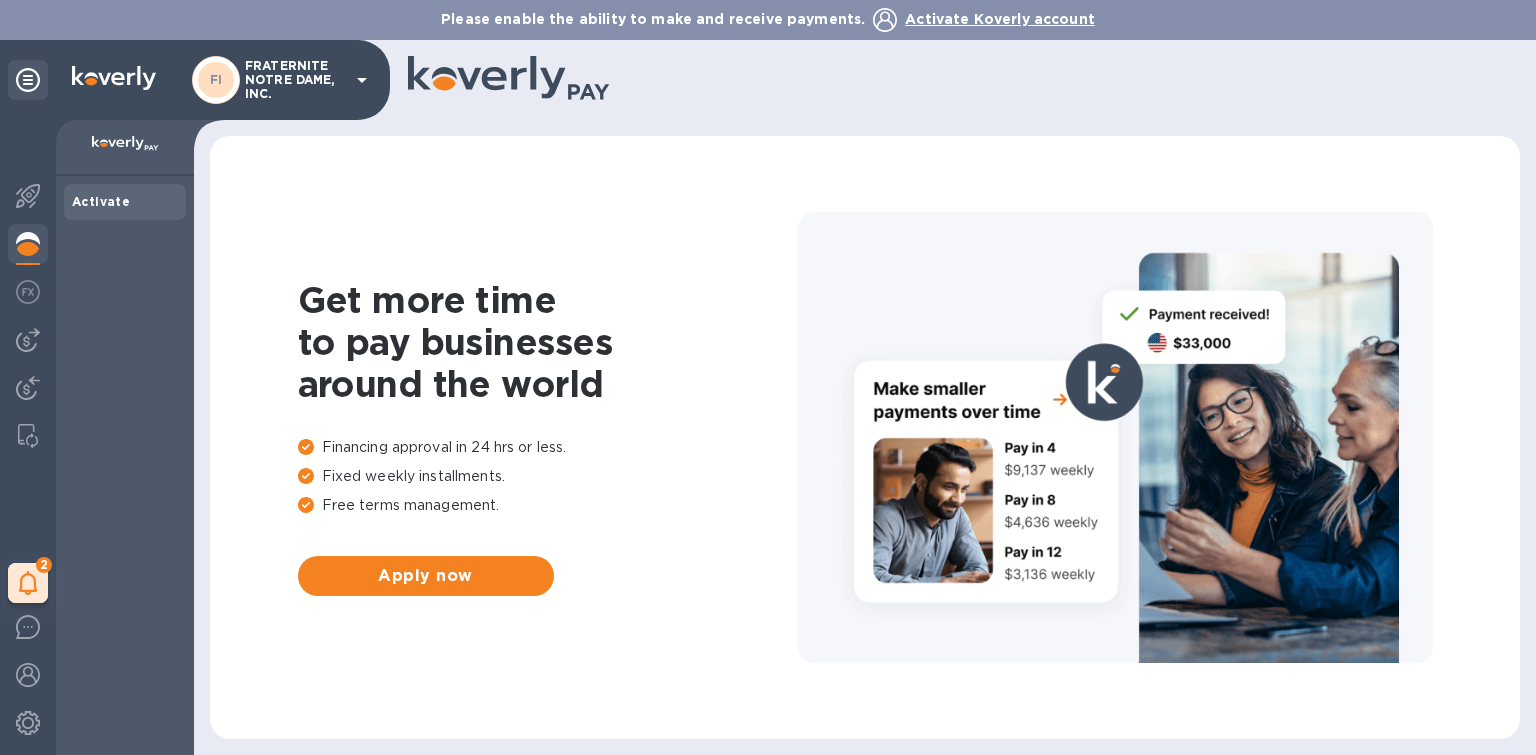 click at bounding box center (28, 244) 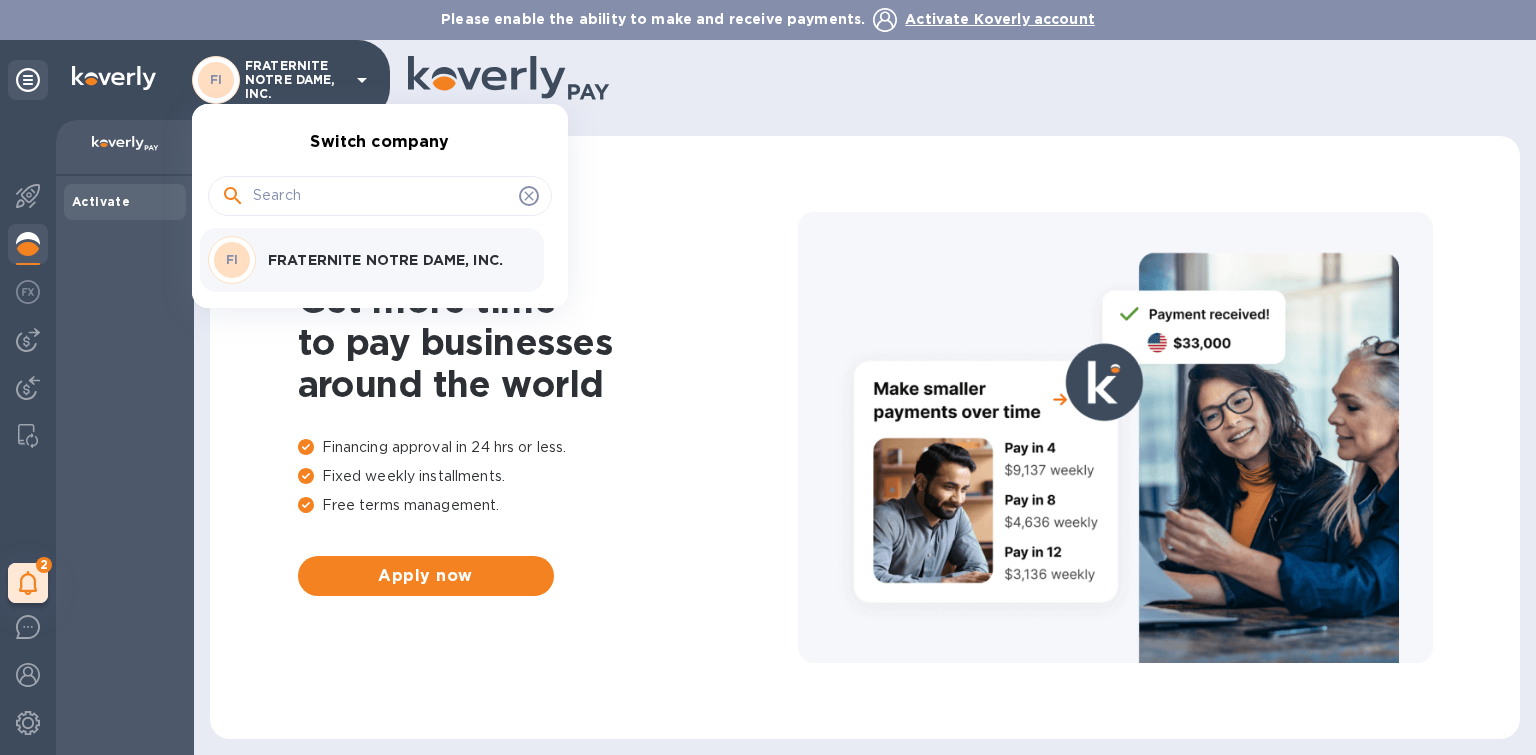 click on "FRATERNITE NOTRE DAME, INC." at bounding box center (394, 260) 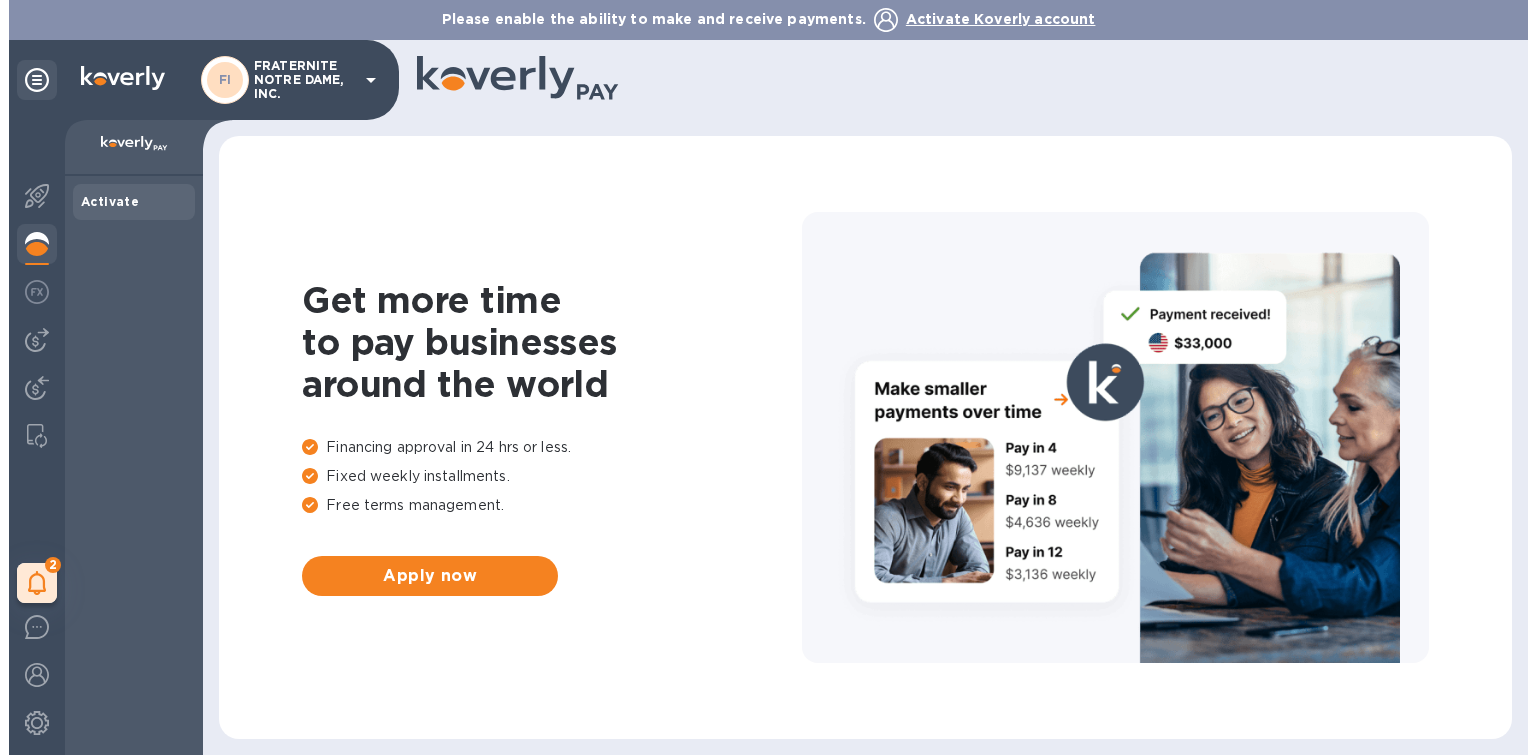 scroll, scrollTop: 0, scrollLeft: 0, axis: both 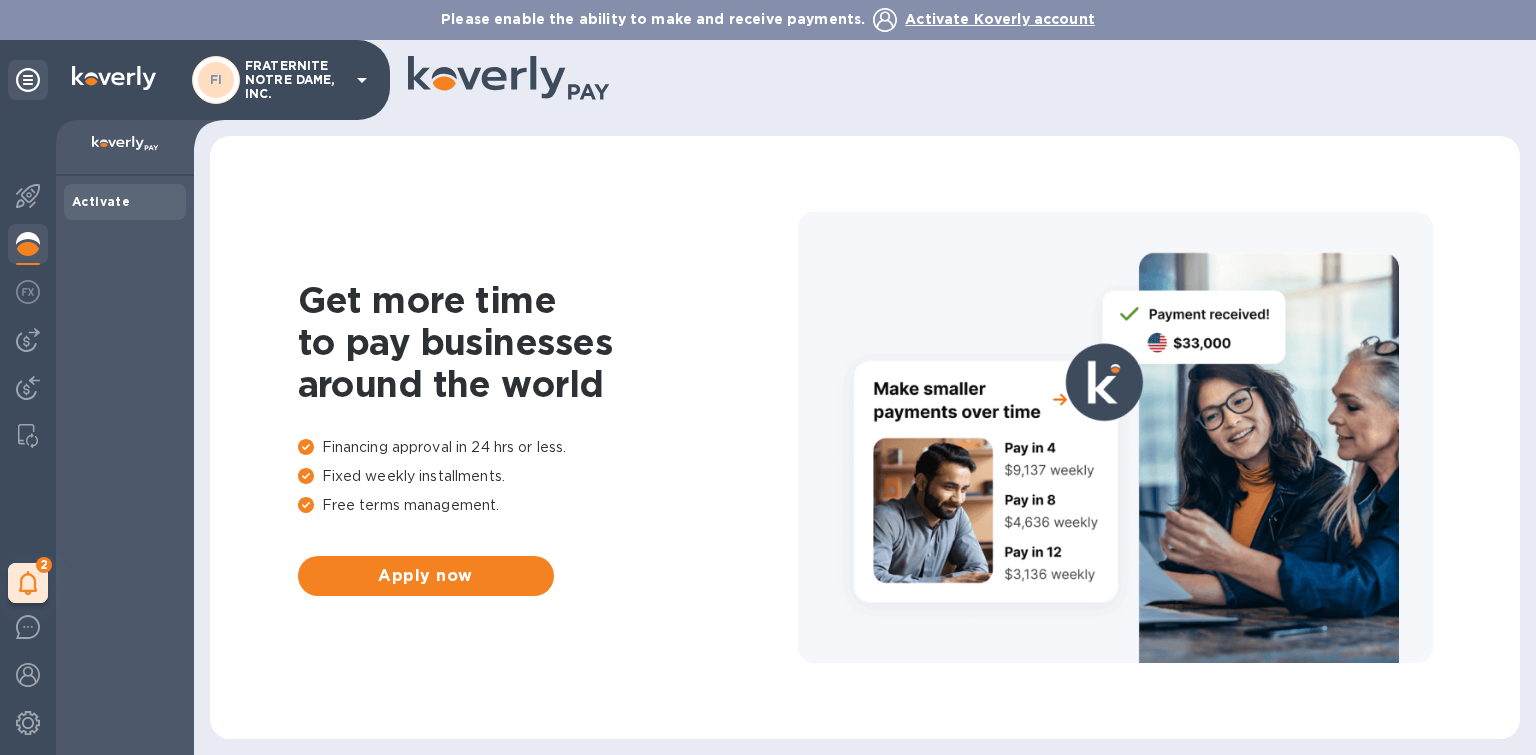 click on "Activate Koverly account" at bounding box center [1000, 19] 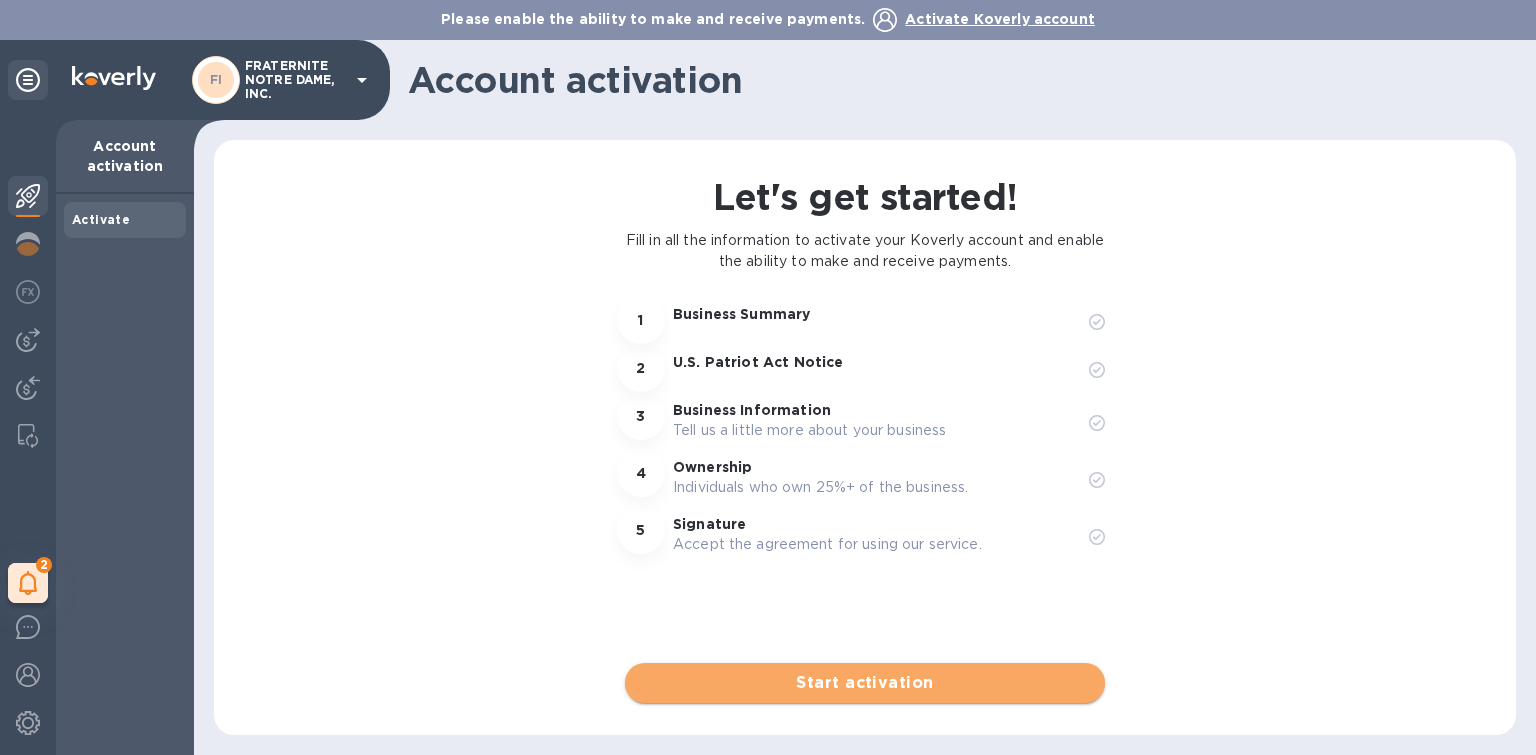 click on "Start activation" at bounding box center (865, 683) 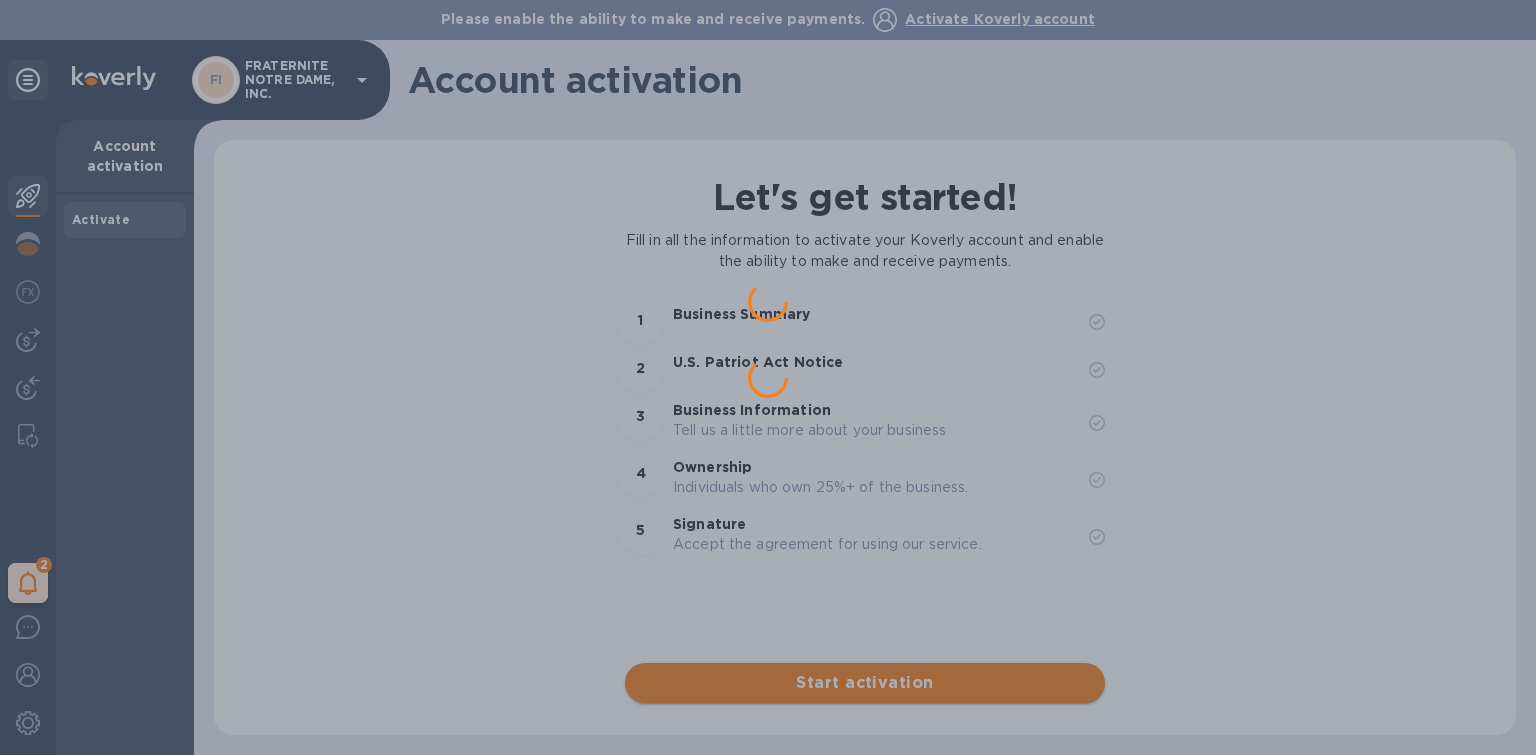 scroll, scrollTop: 0, scrollLeft: 0, axis: both 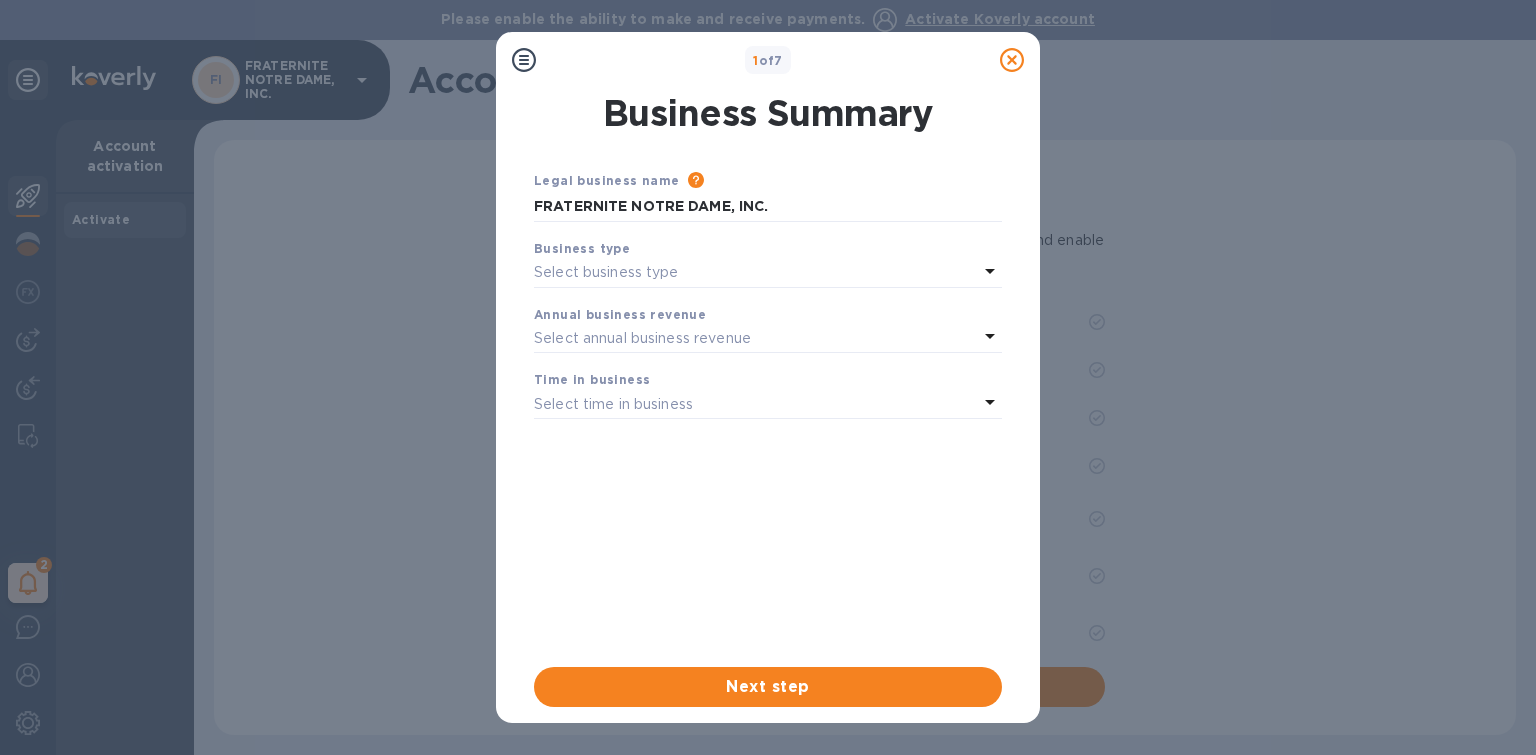 click on "Select time in business" at bounding box center (613, 404) 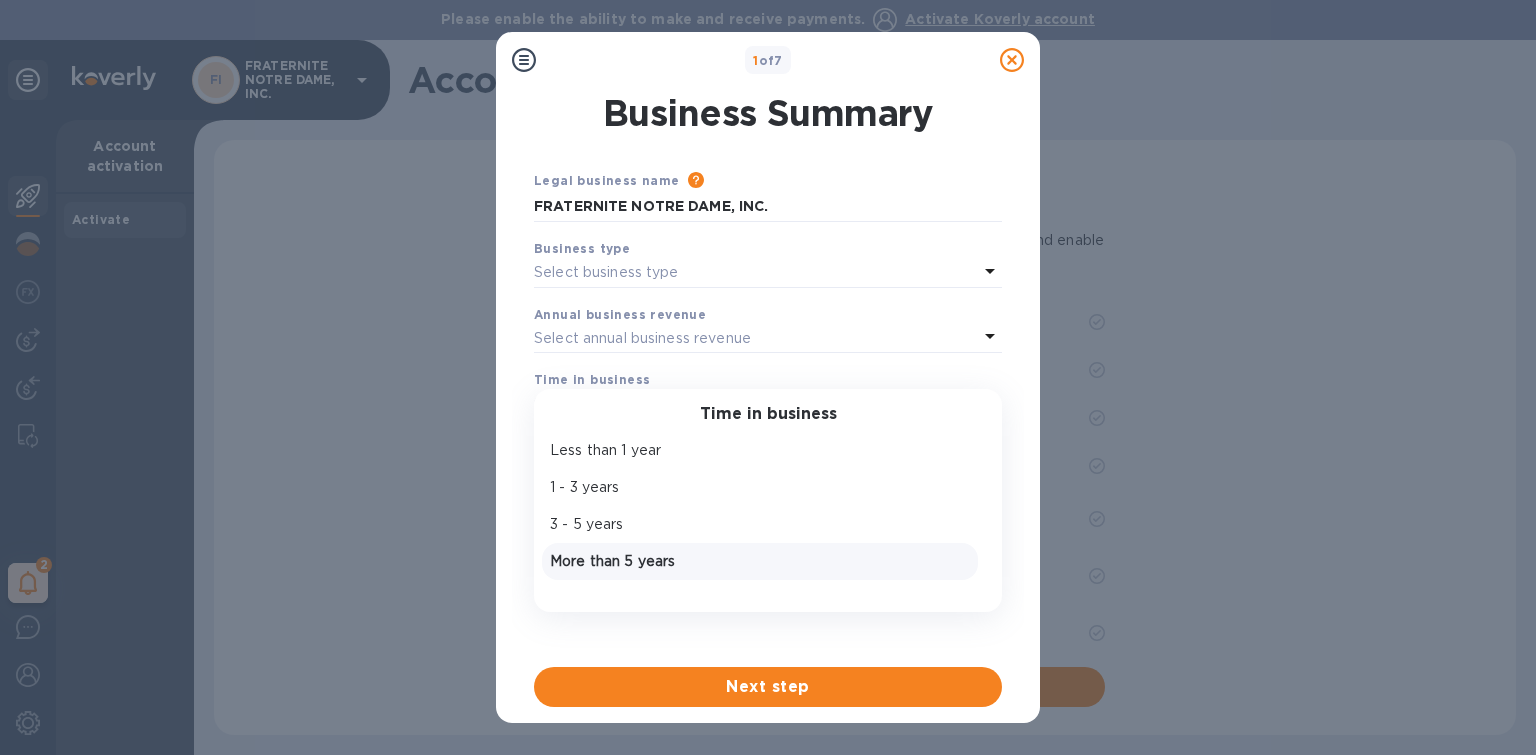 click on "More than 5 years" at bounding box center (760, 561) 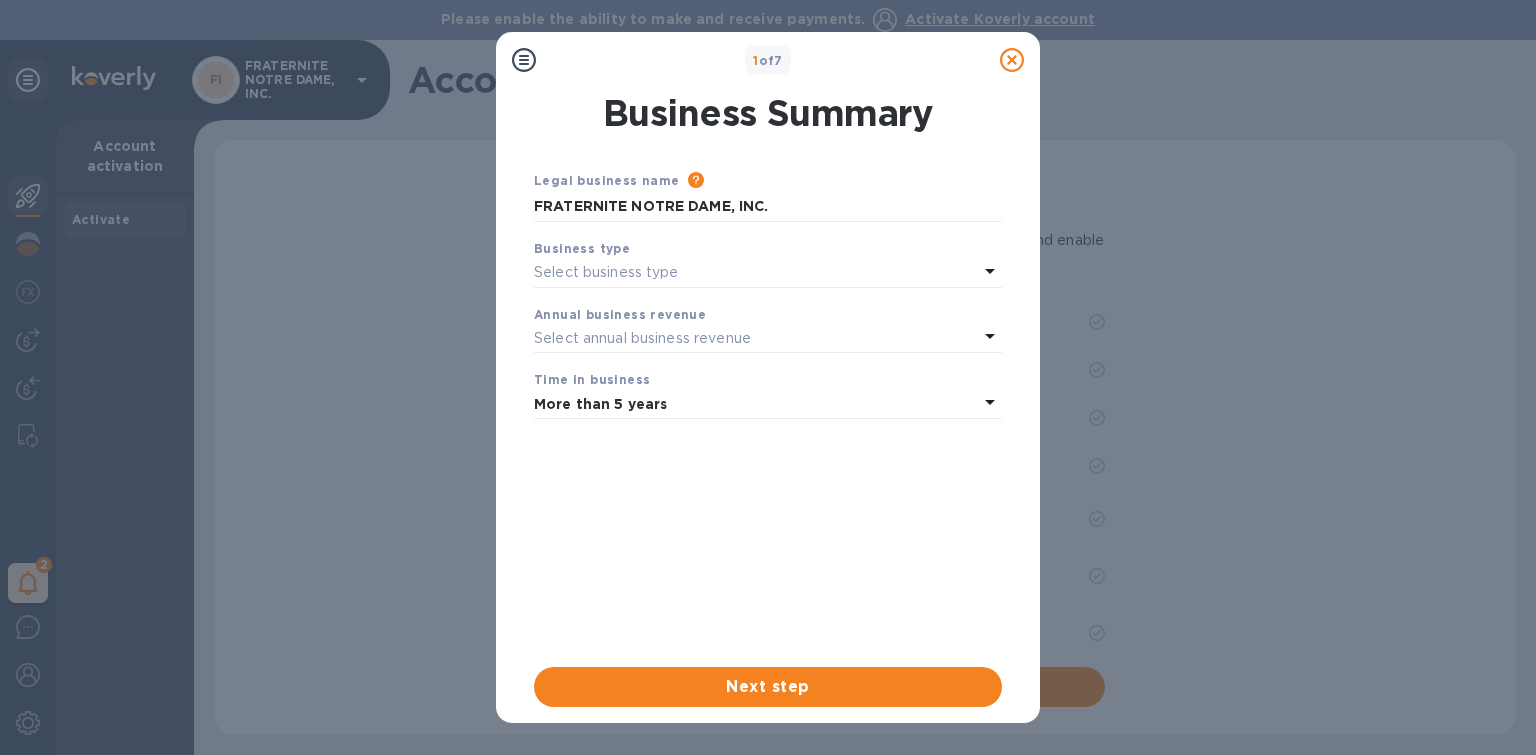 click on "Select annual business revenue" at bounding box center [642, 338] 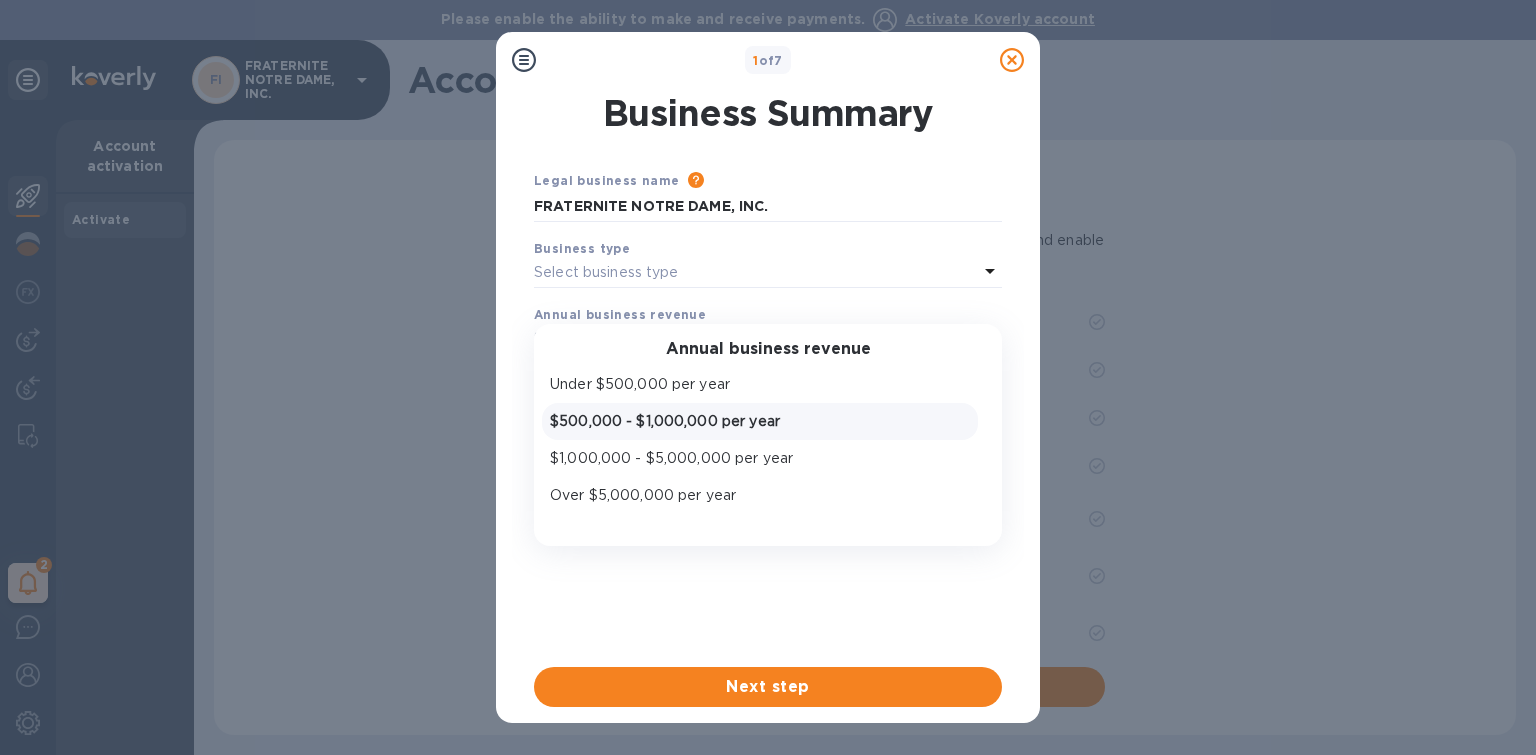click on "$500,000 - $1,000,000 per year" at bounding box center (760, 421) 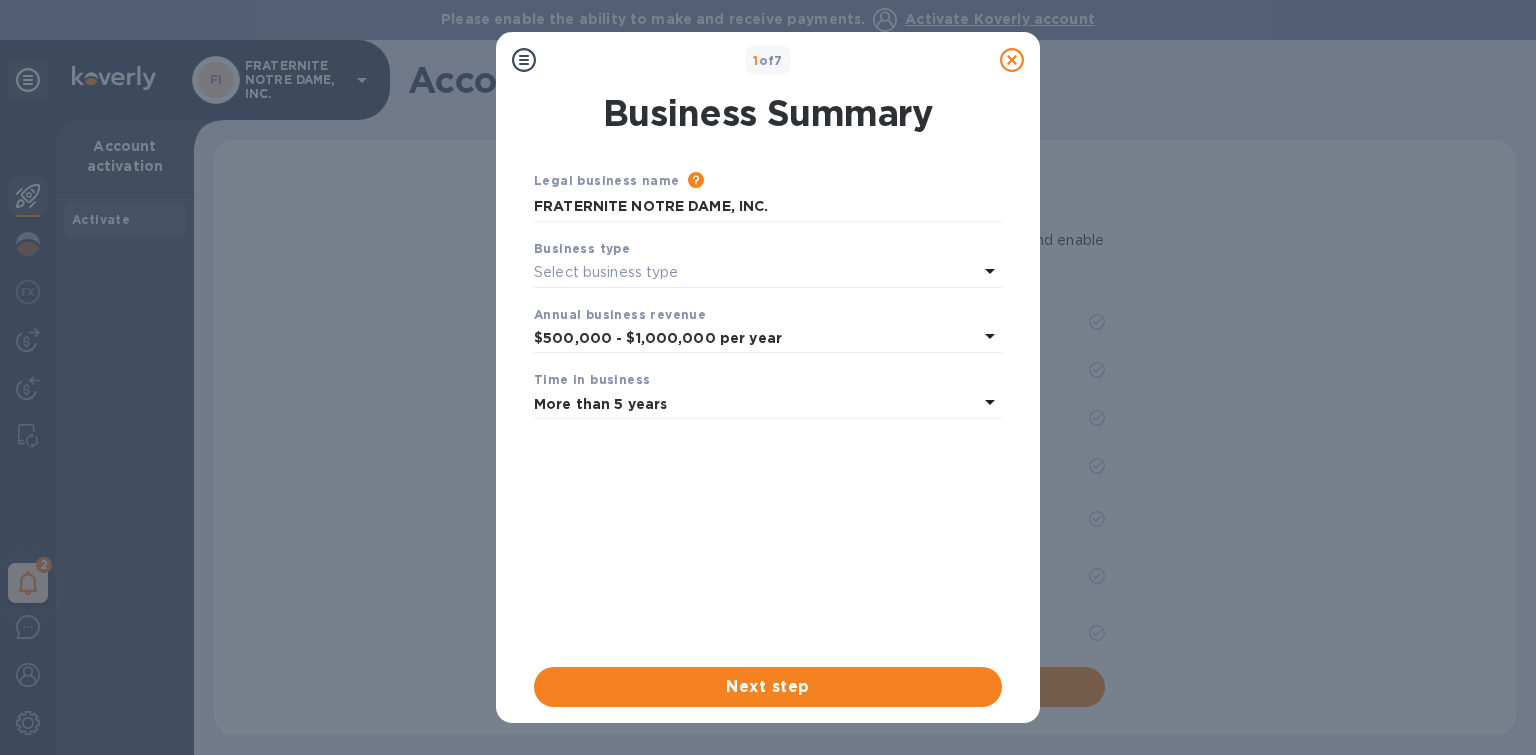 click on "Select business type" at bounding box center (606, 272) 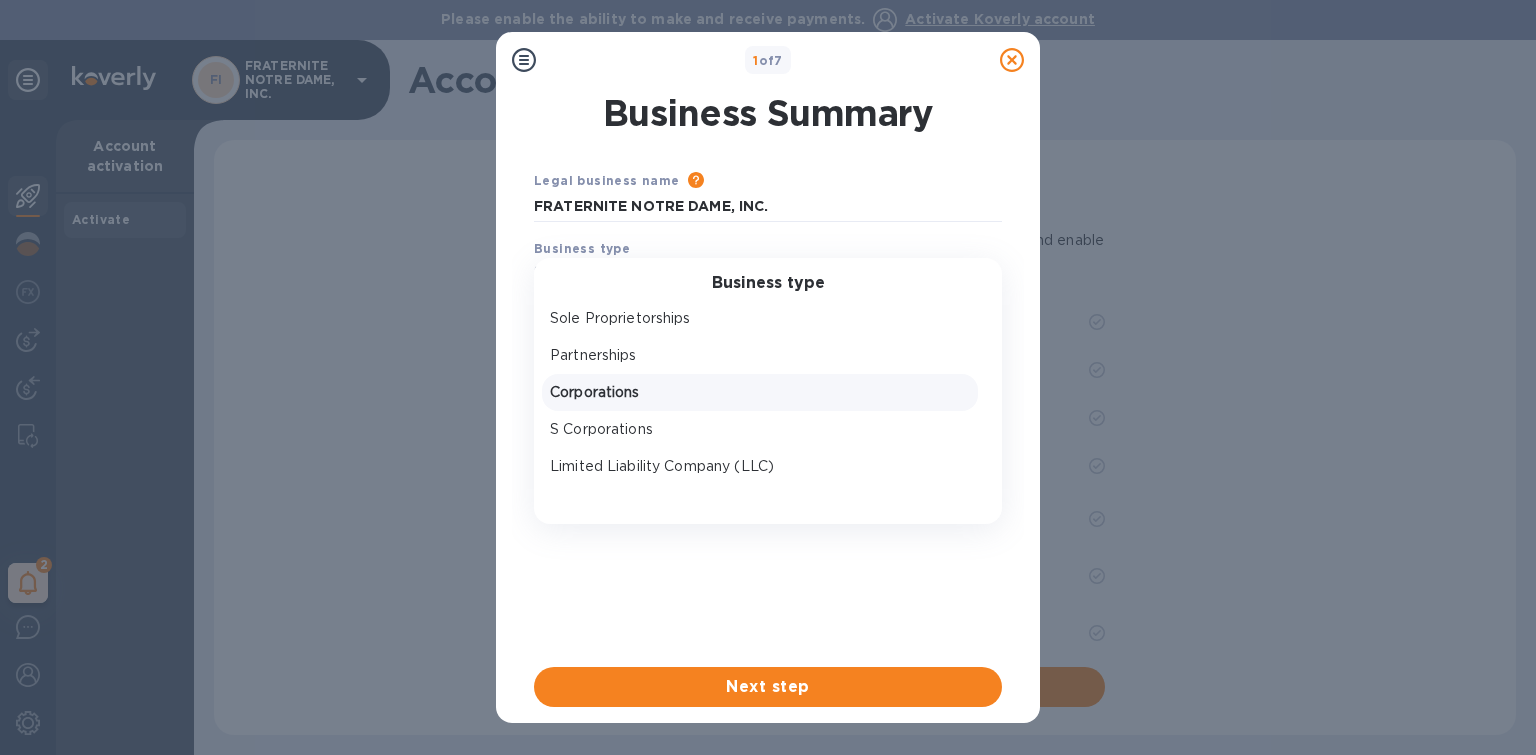 click on "Corporations" at bounding box center [760, 392] 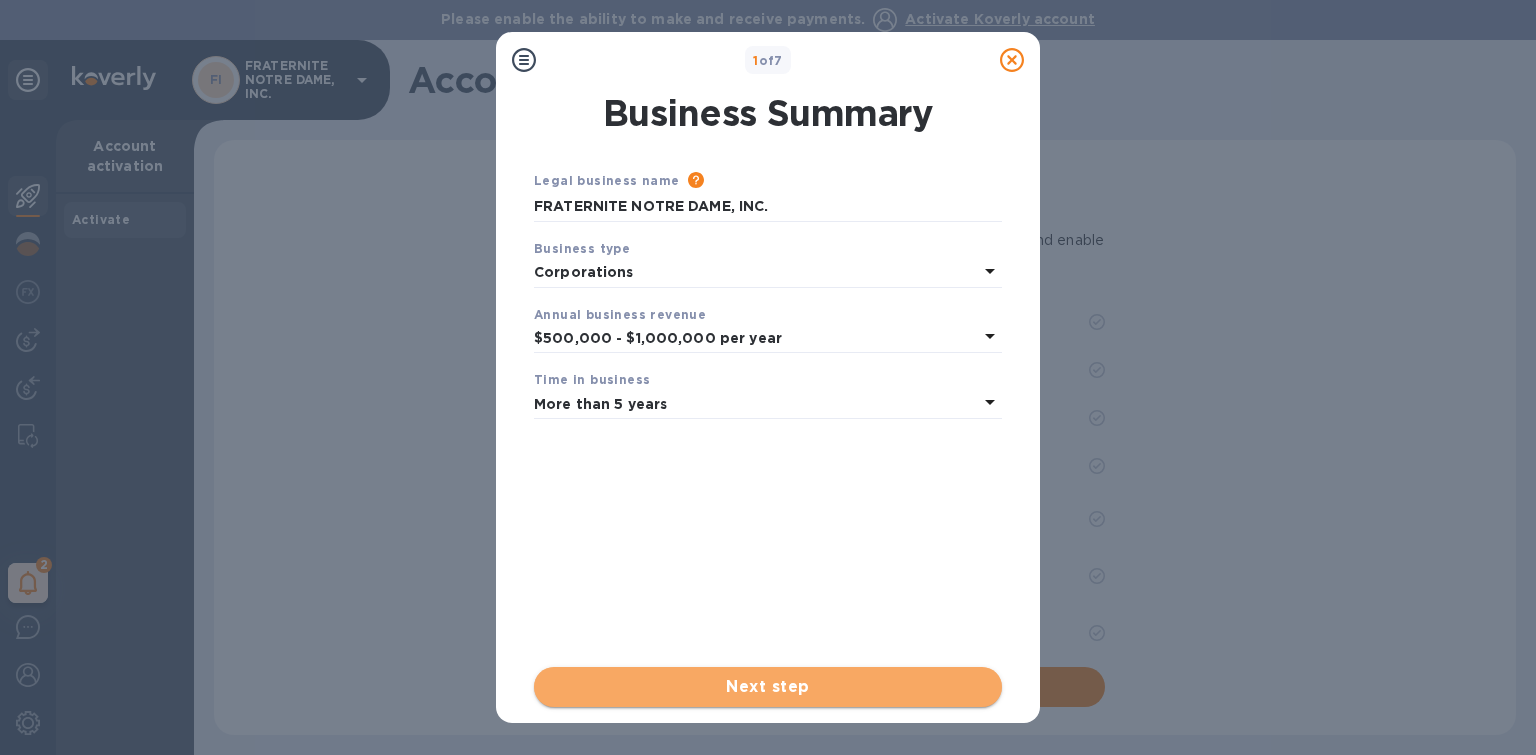 click on "Next step" at bounding box center [768, 687] 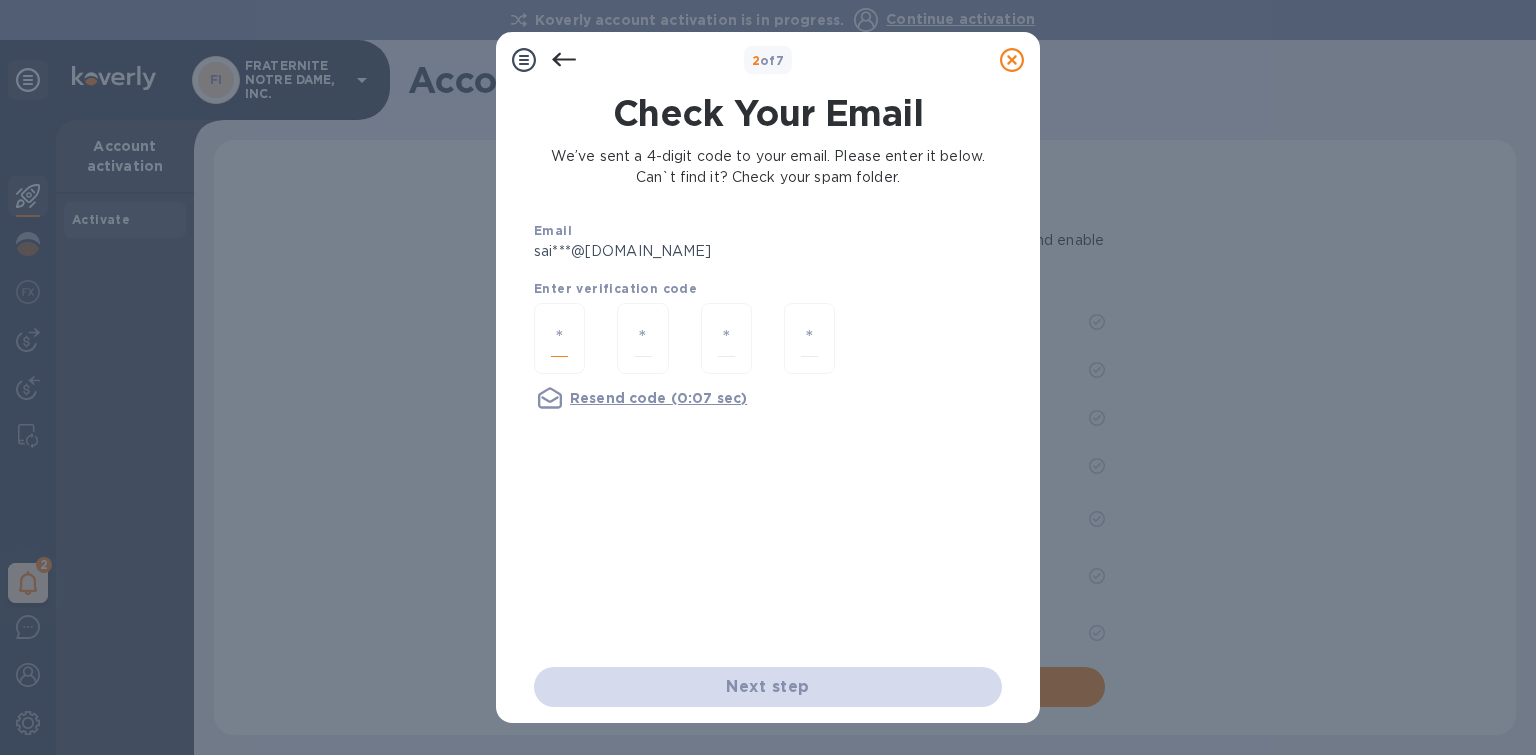 click at bounding box center (559, 338) 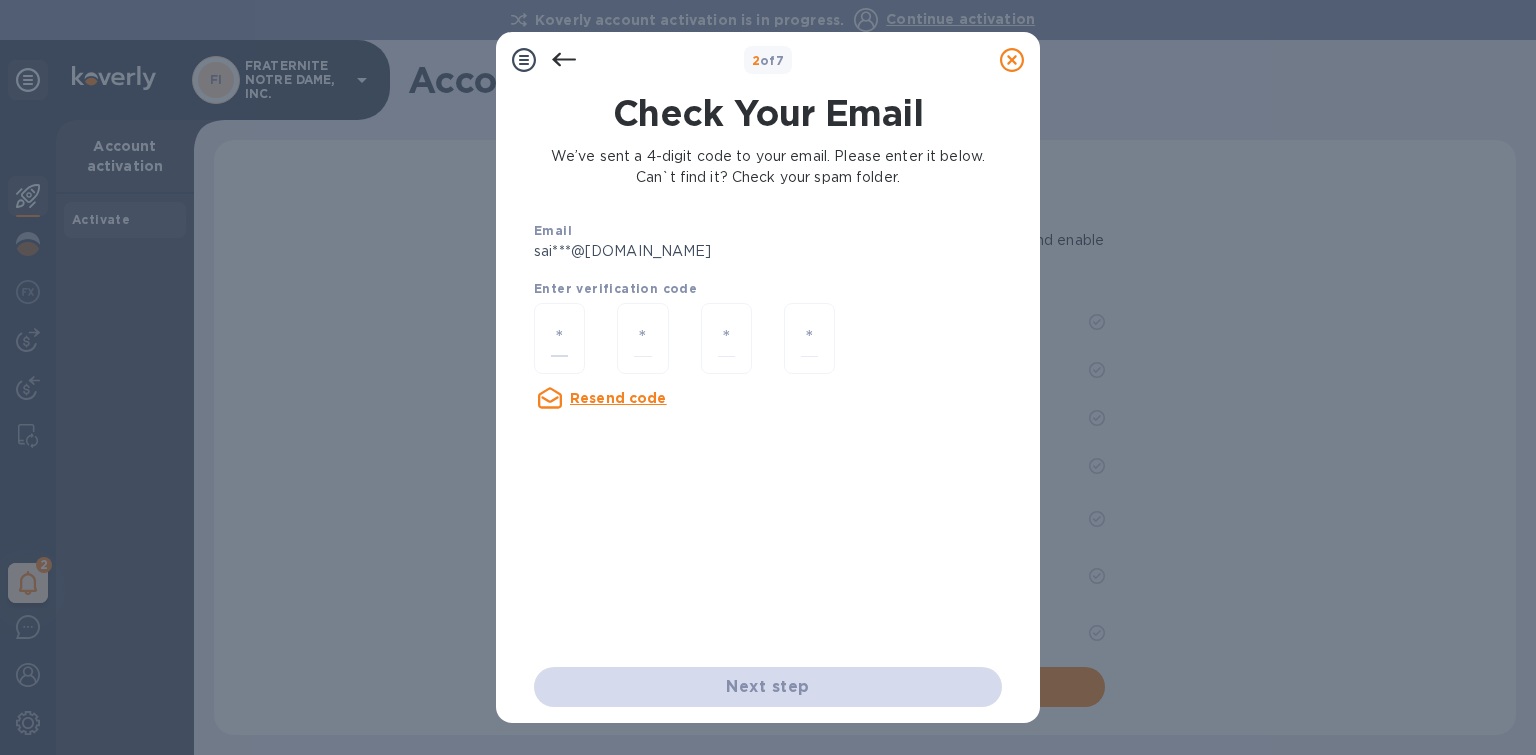 type on "5" 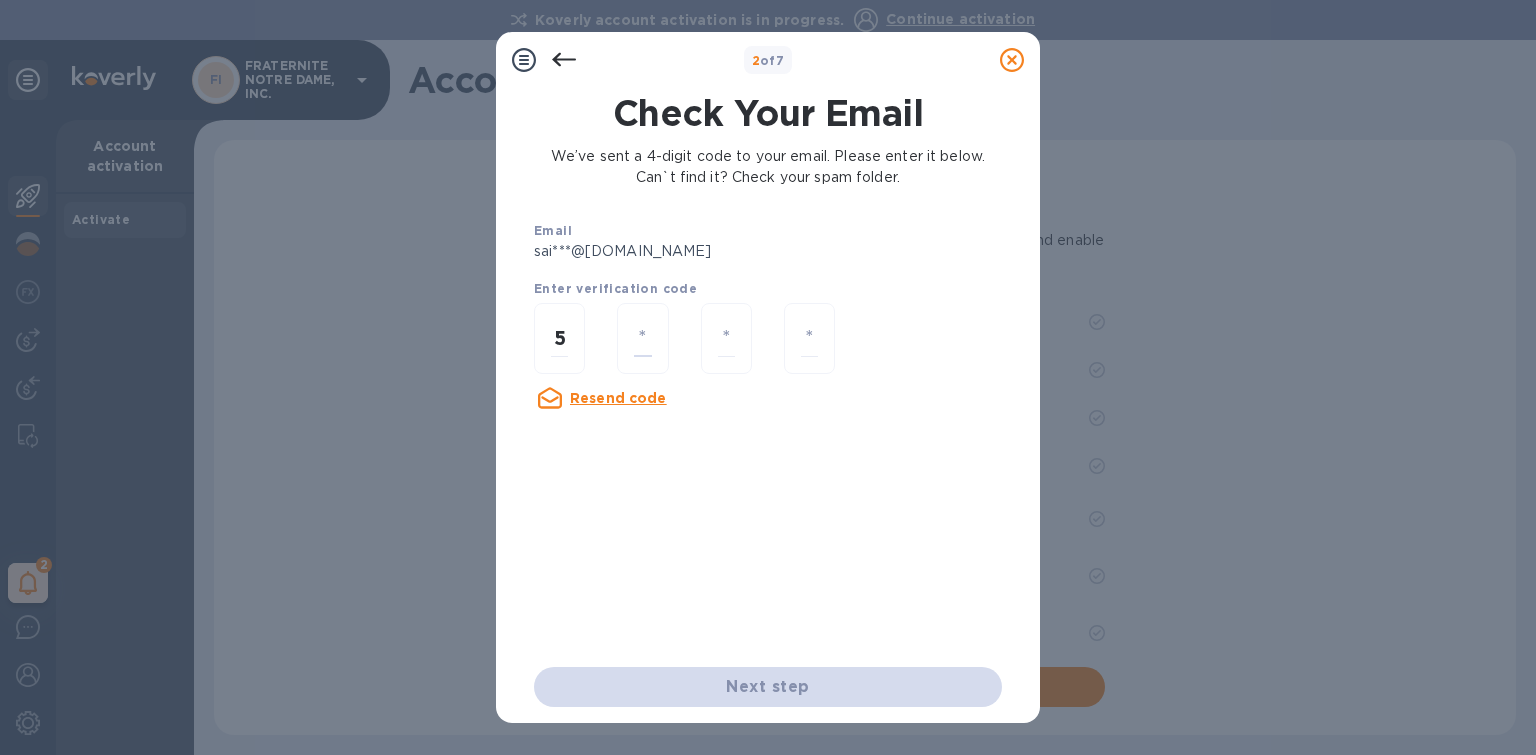 type on "1" 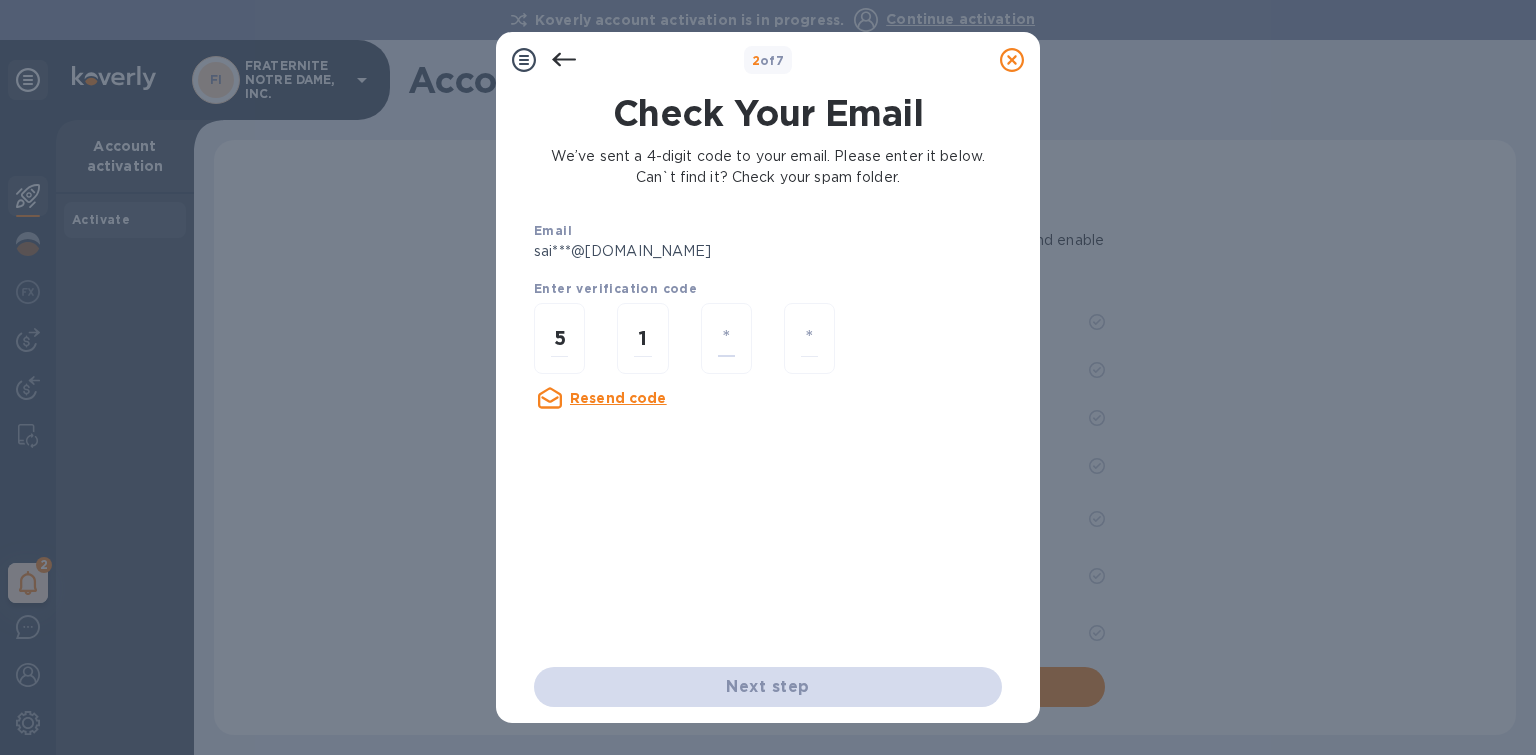 type on "0" 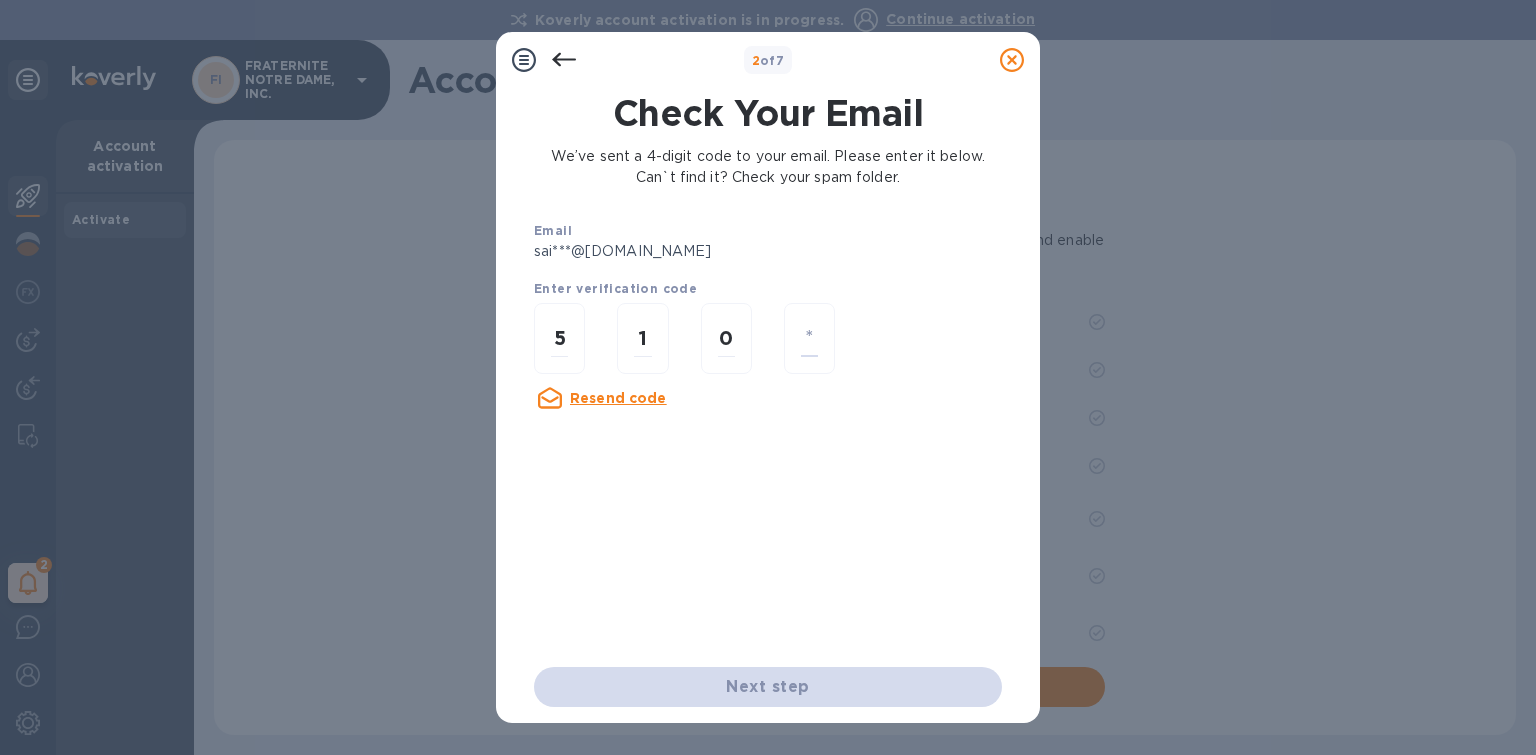 type on "4" 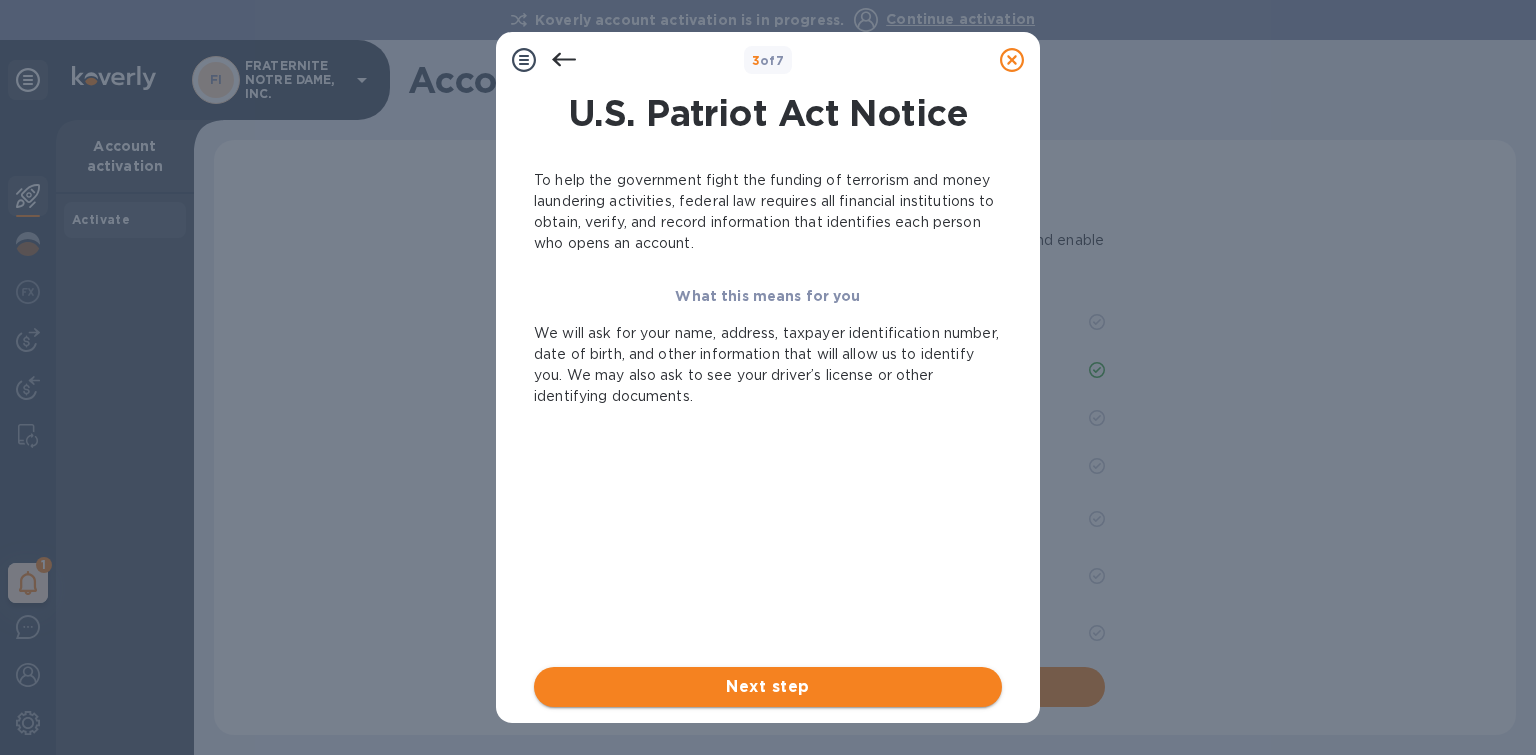 click on "Next step" at bounding box center (768, 687) 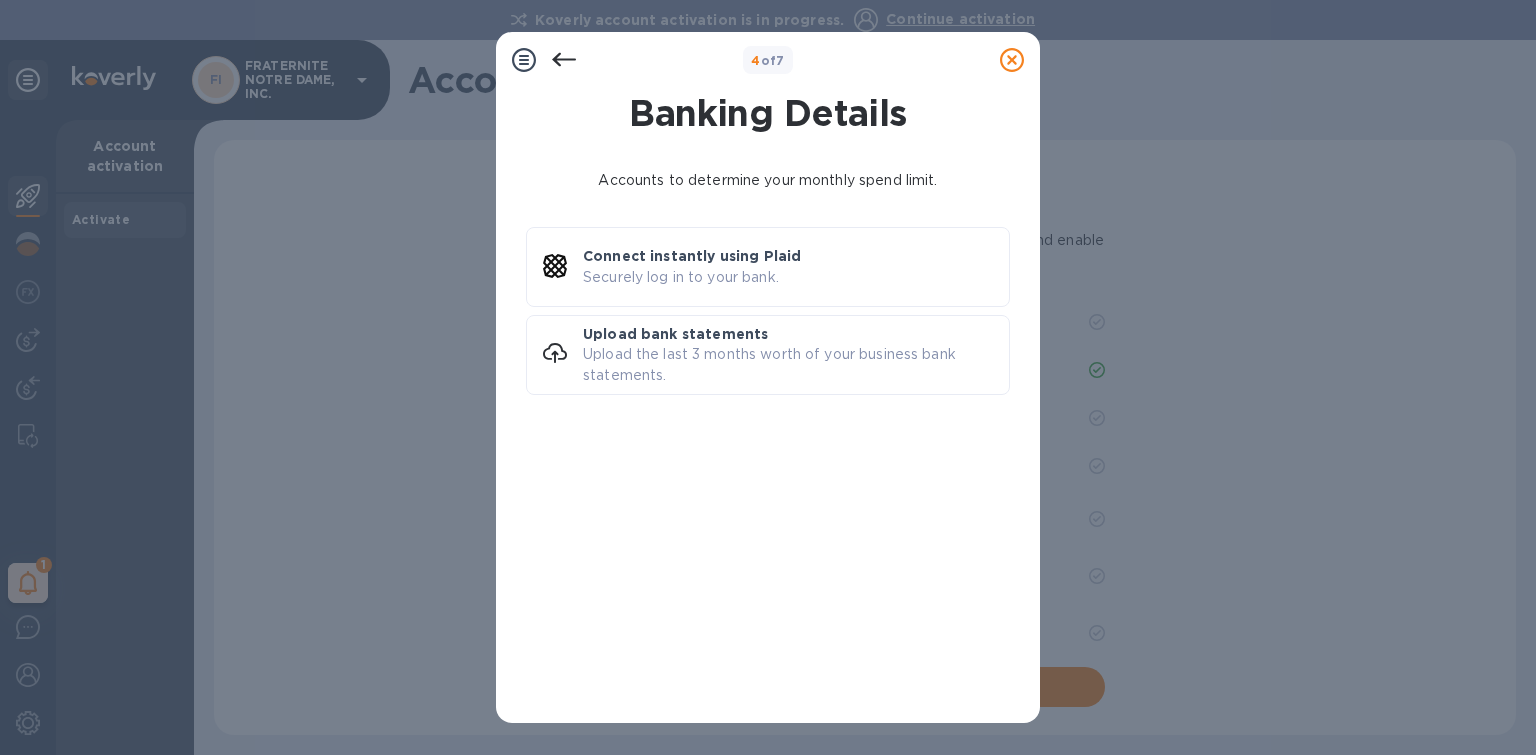 click 